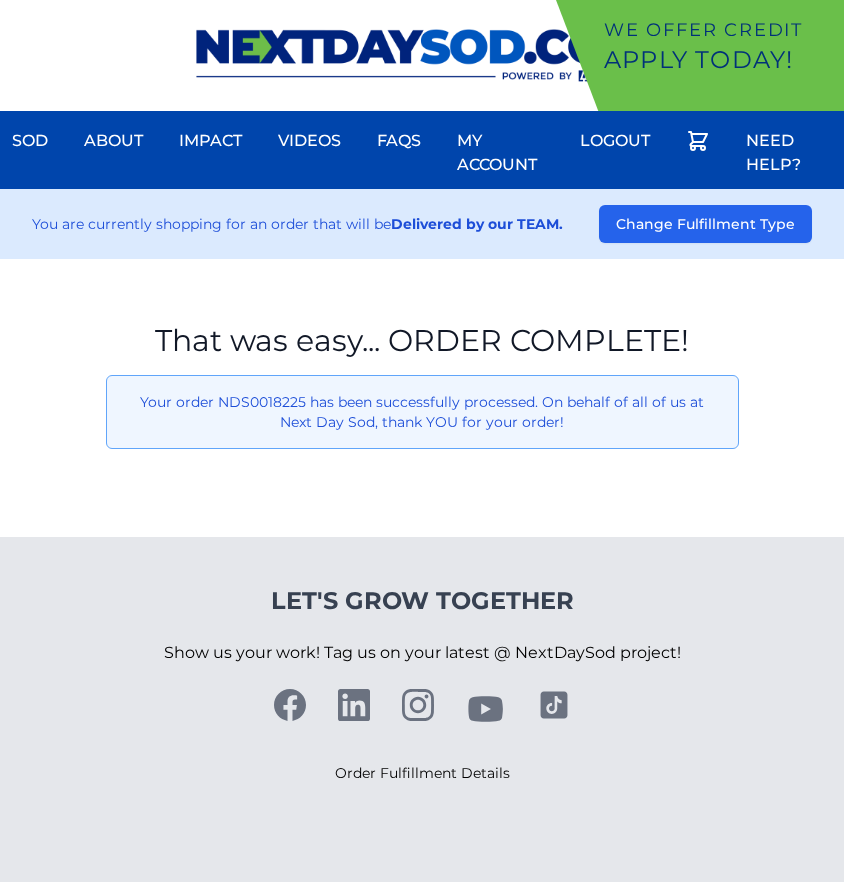 scroll, scrollTop: 0, scrollLeft: 0, axis: both 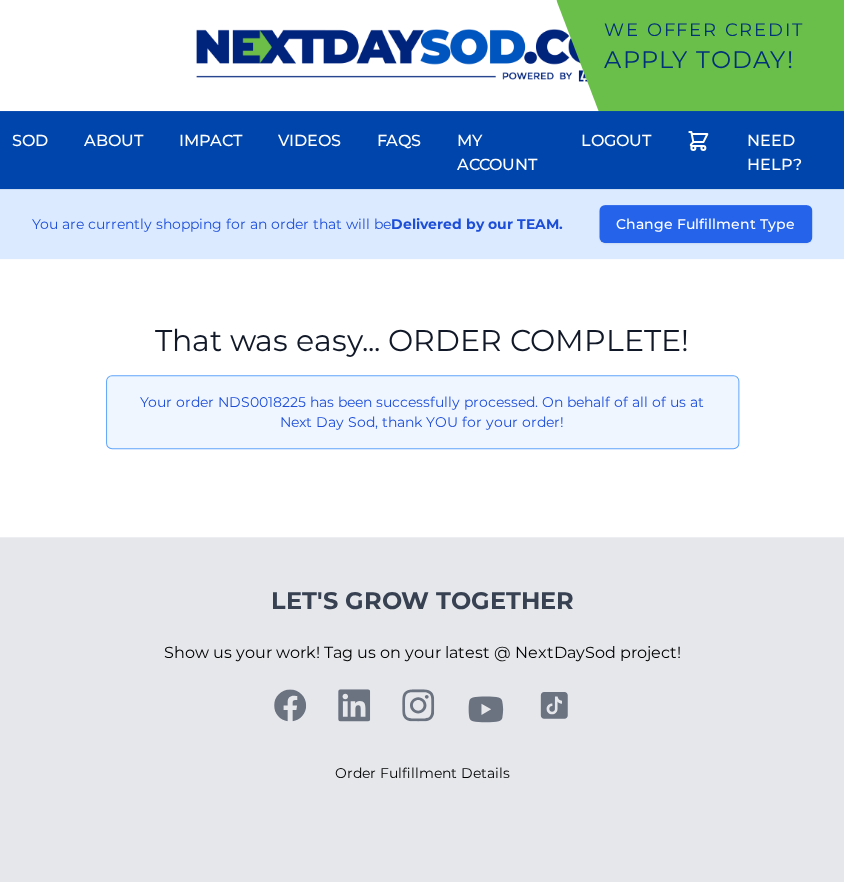 drag, startPoint x: 43, startPoint y: 540, endPoint x: 65, endPoint y: 475, distance: 68.622154 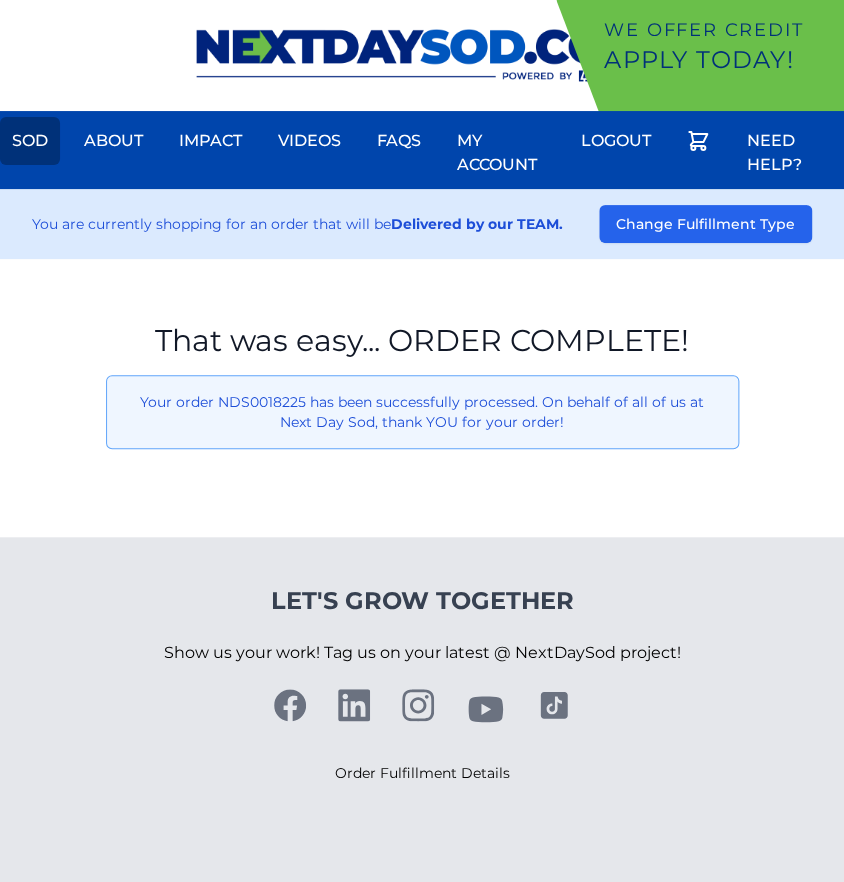 click on "Sod" at bounding box center (30, 141) 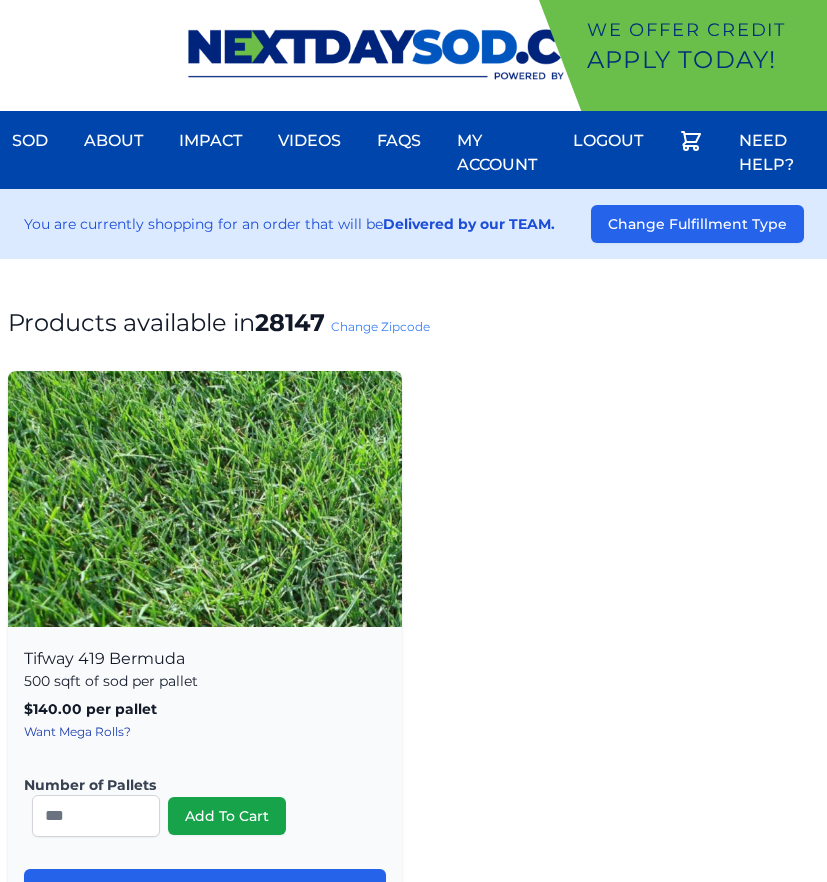scroll, scrollTop: 0, scrollLeft: 0, axis: both 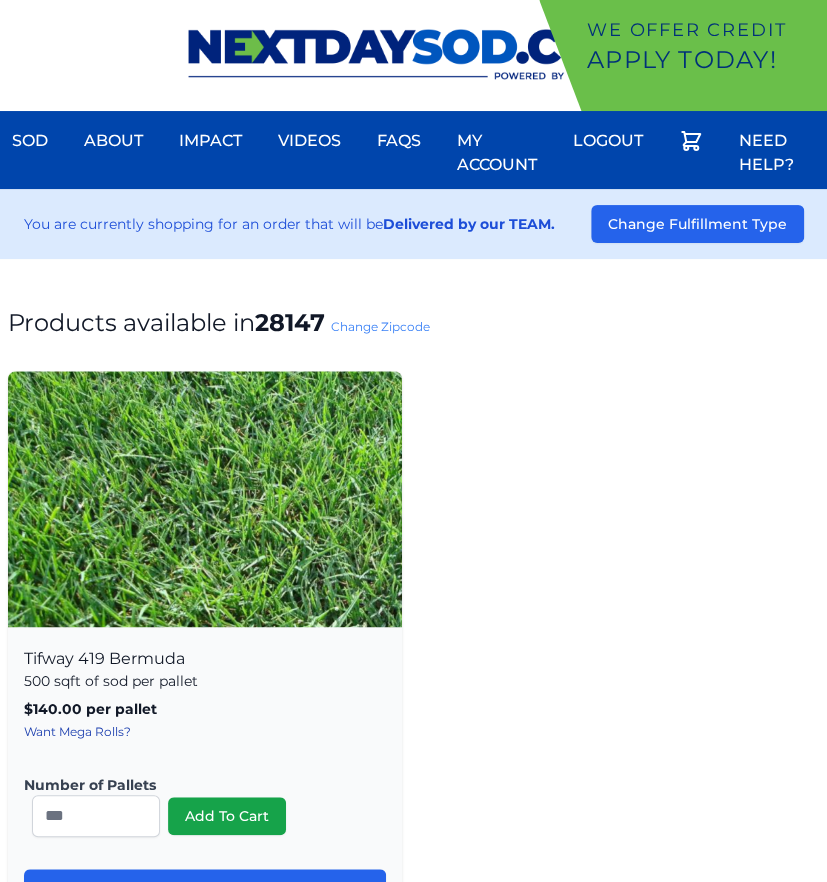 click on "Change Zipcode" at bounding box center (380, 326) 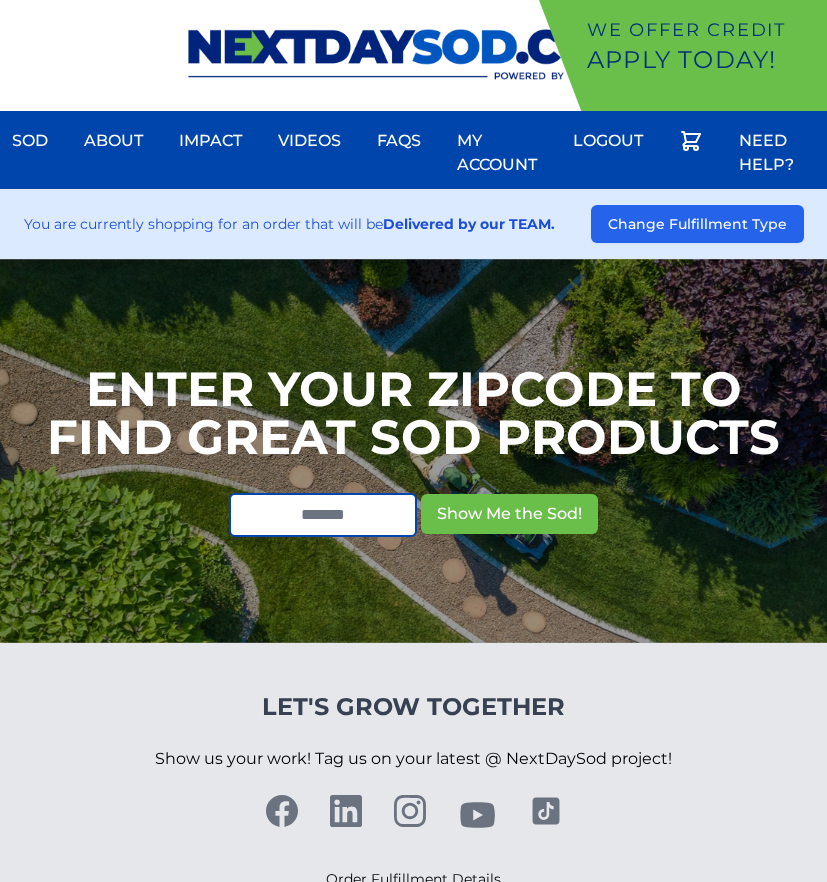 scroll, scrollTop: 0, scrollLeft: 0, axis: both 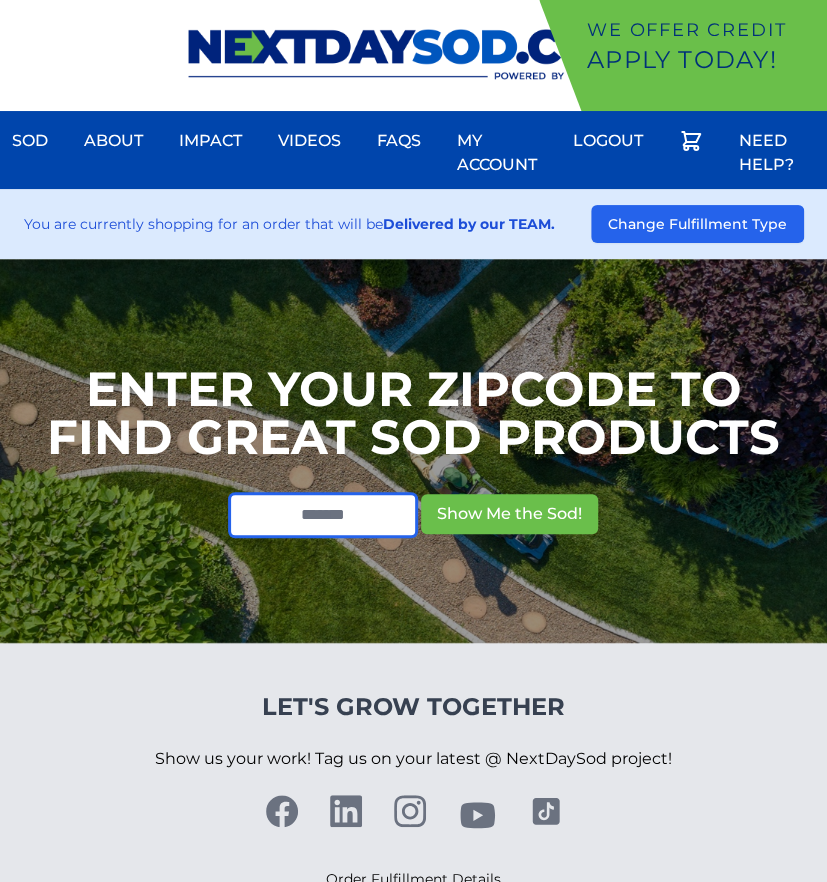 click at bounding box center (323, 515) 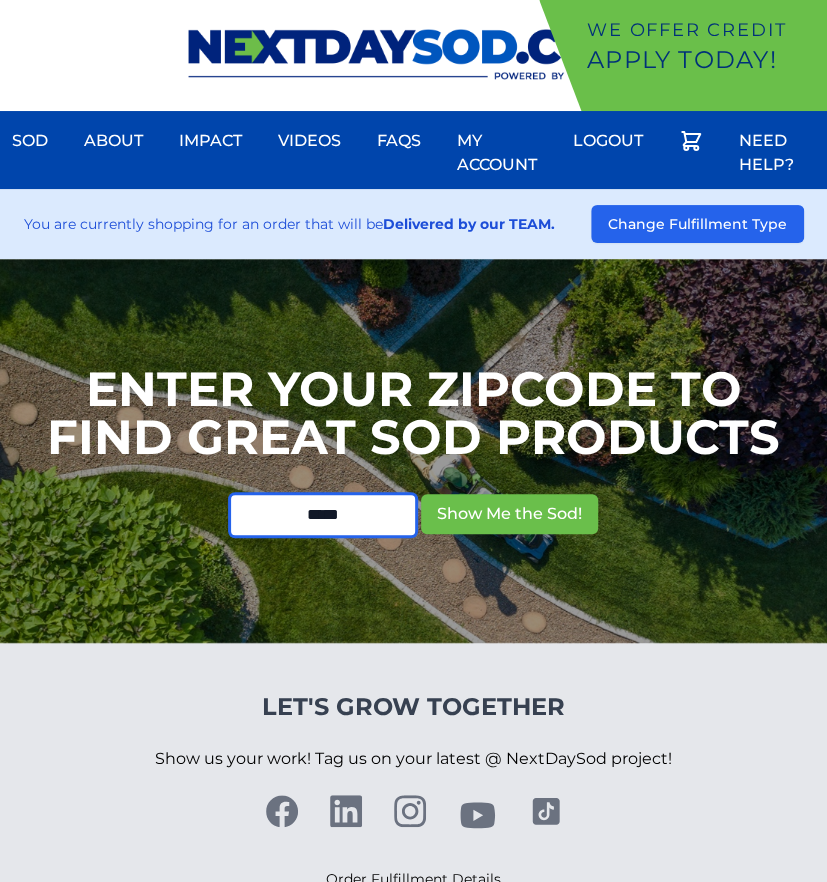 type on "*****" 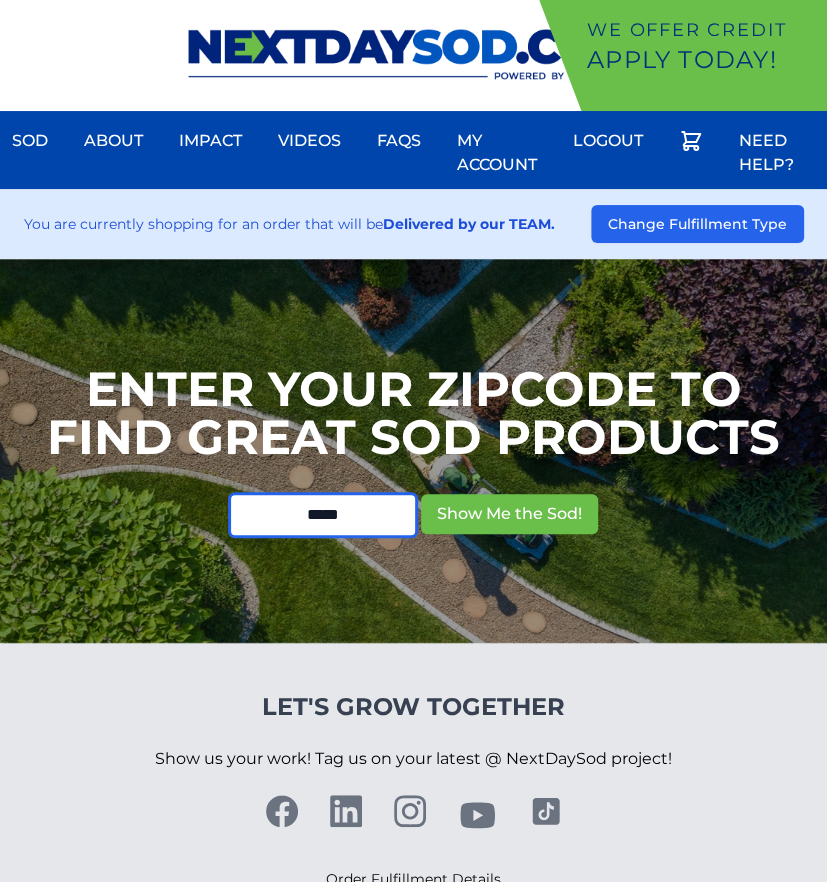click on "Show Me the Sod!" at bounding box center [509, 514] 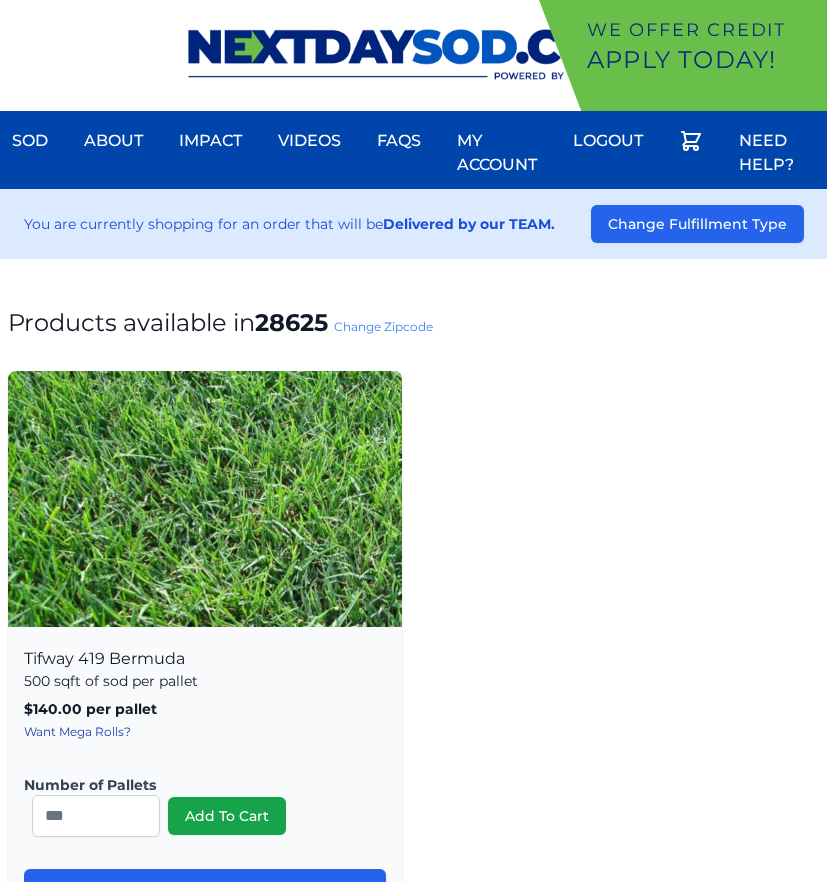 scroll, scrollTop: 0, scrollLeft: 0, axis: both 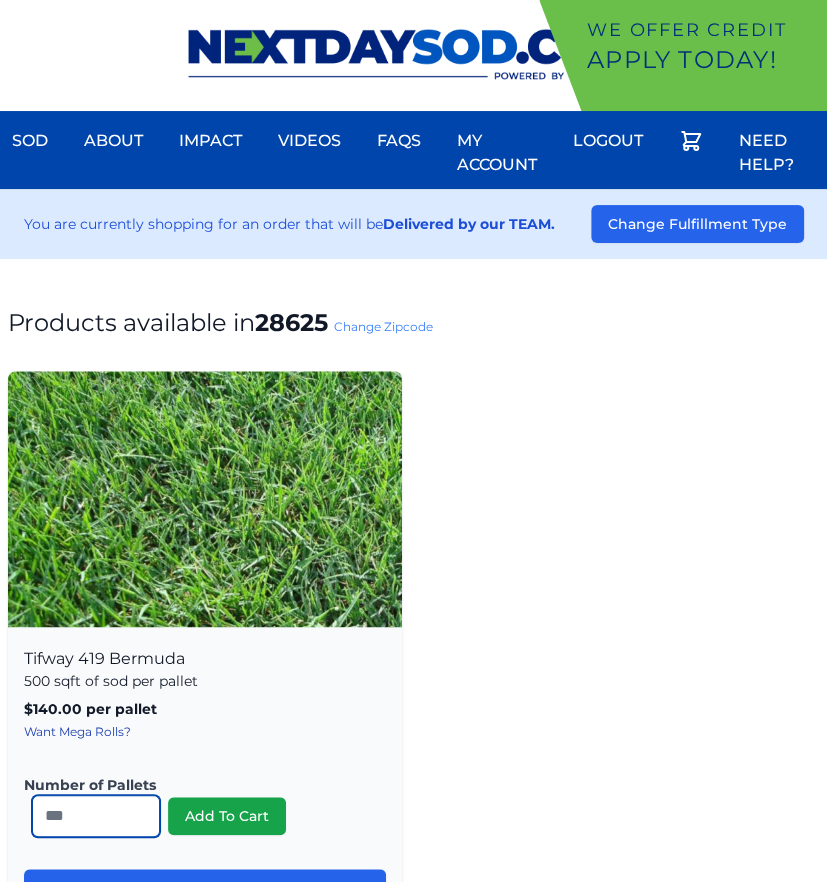 click on "*" at bounding box center (96, 816) 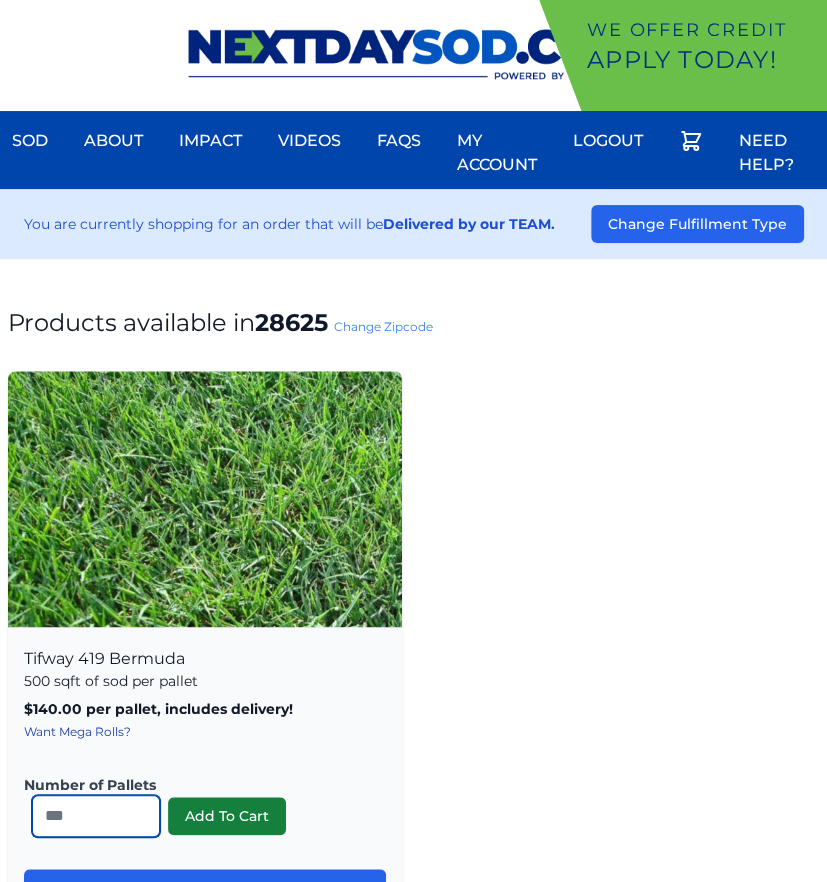 type on "**" 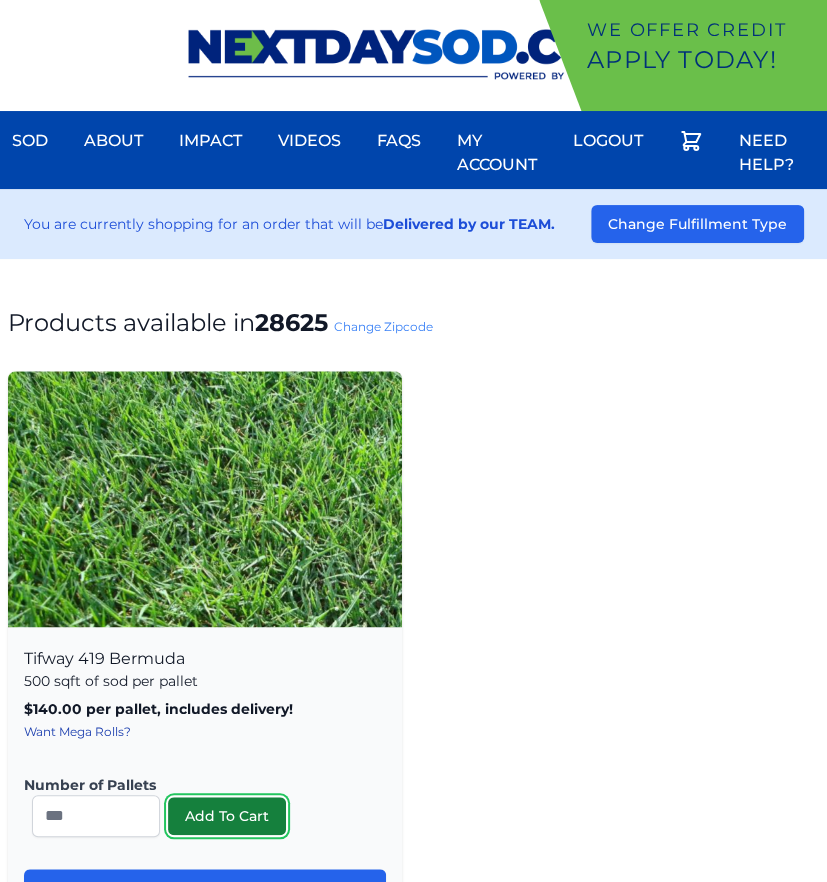 click on "Add To Cart" at bounding box center [227, 816] 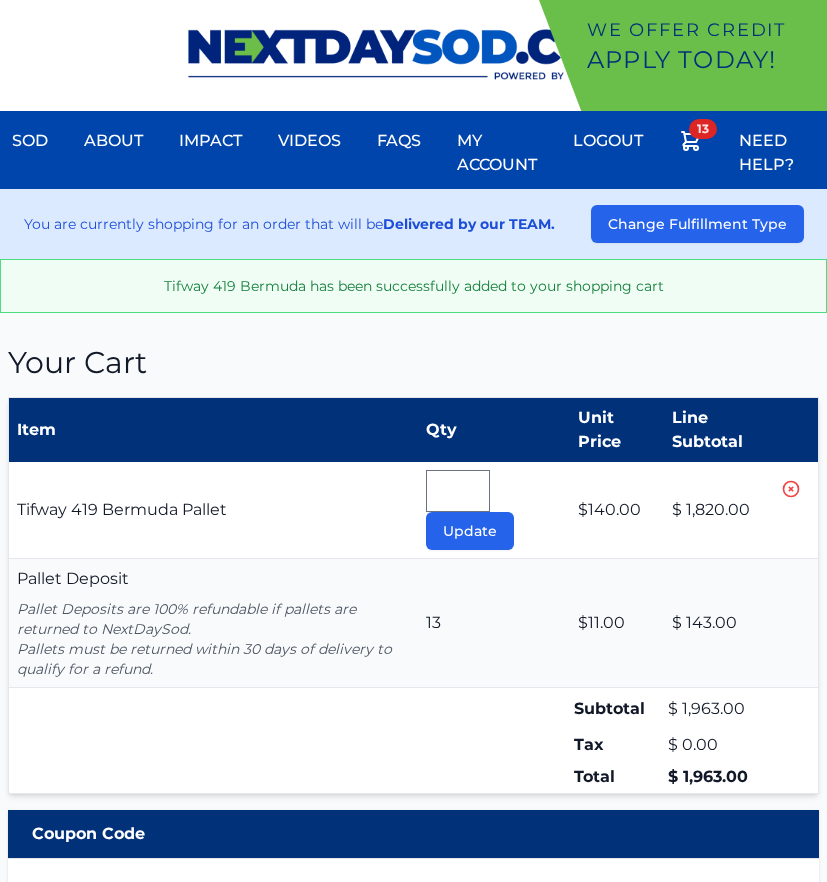 type 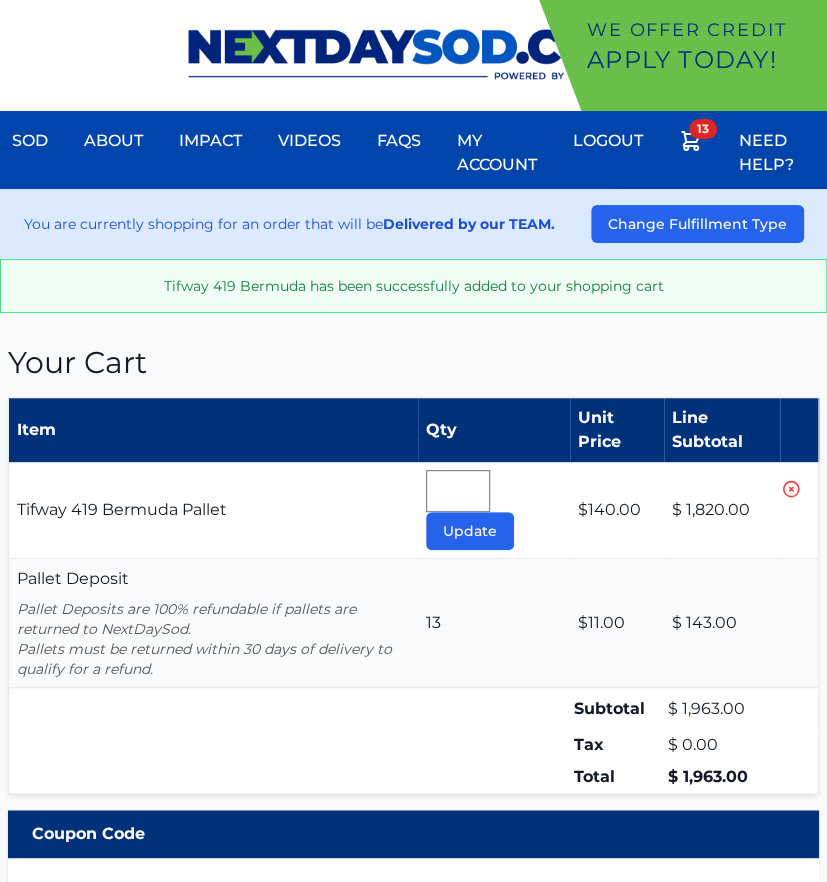 scroll, scrollTop: 0, scrollLeft: 0, axis: both 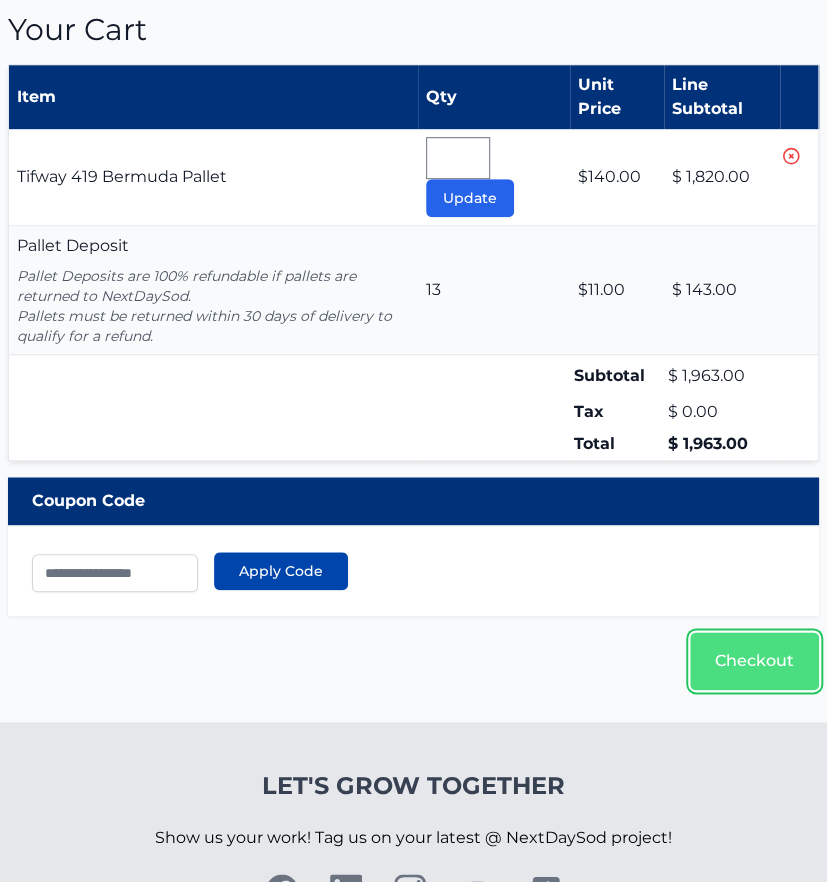click on "Checkout" at bounding box center [754, 661] 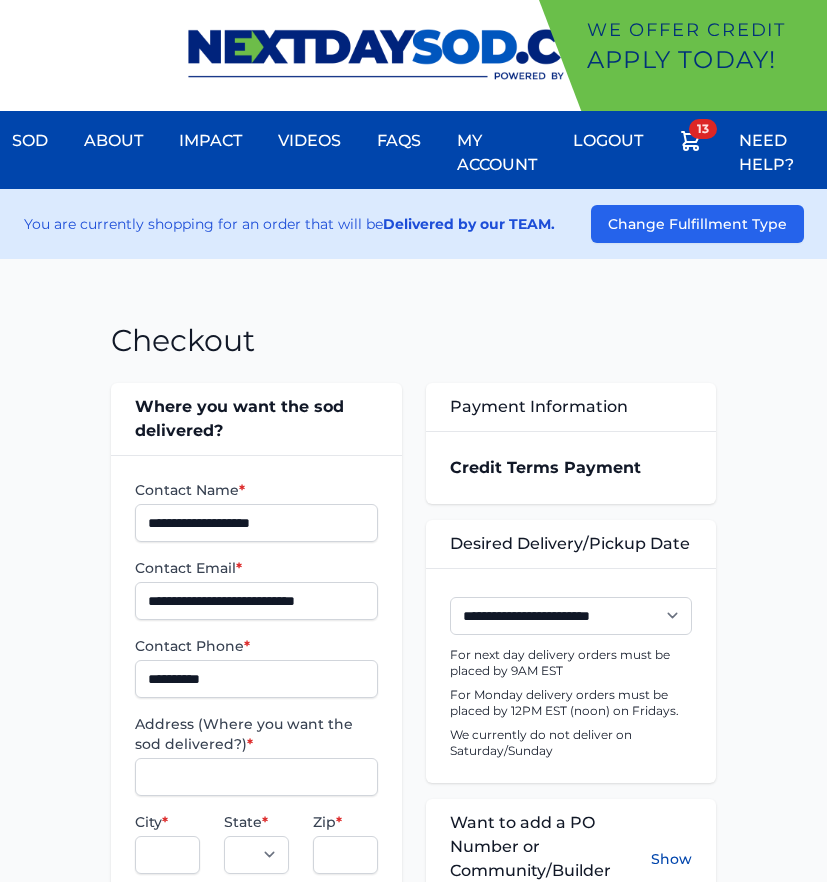 scroll, scrollTop: 0, scrollLeft: 0, axis: both 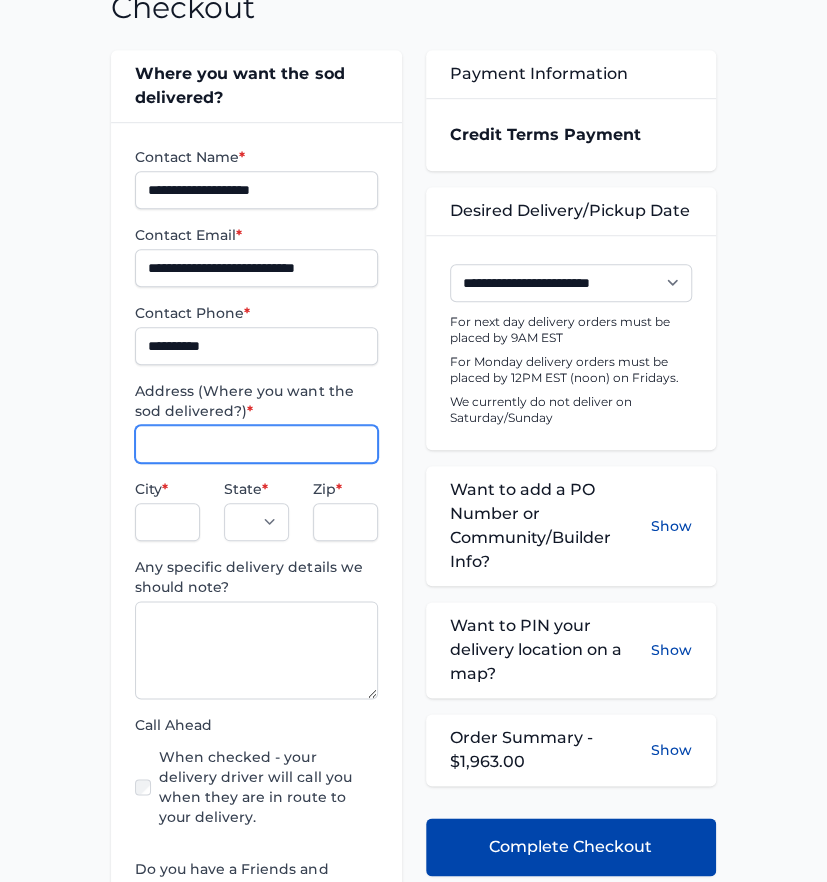 click on "Address (Where you want the sod delivered?)
*" at bounding box center (256, 444) 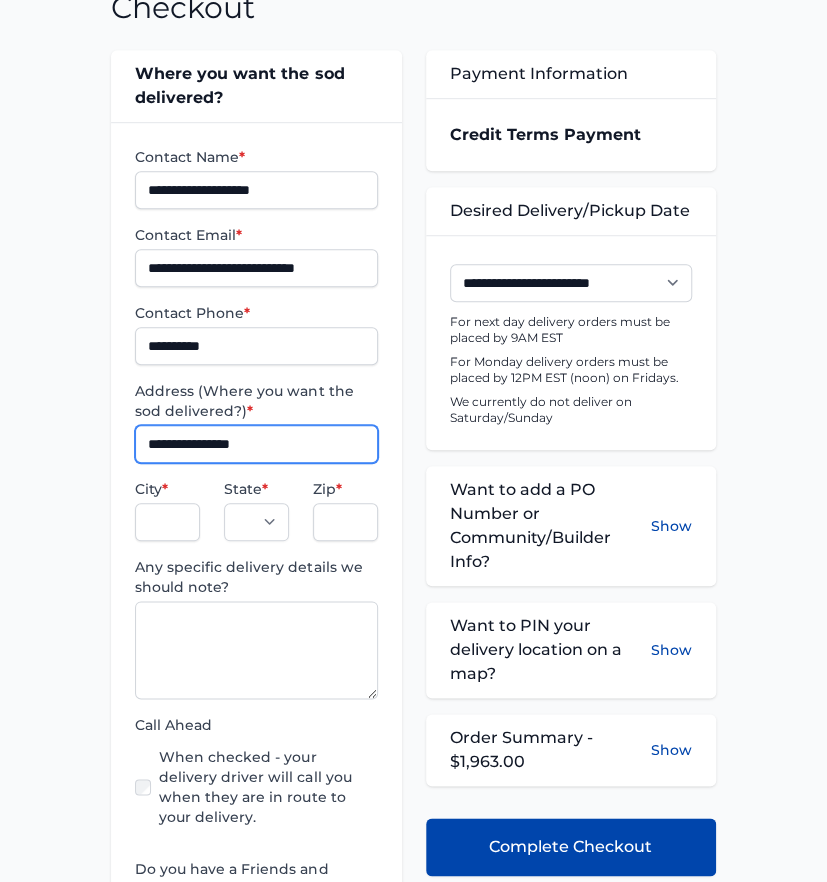 type on "**********" 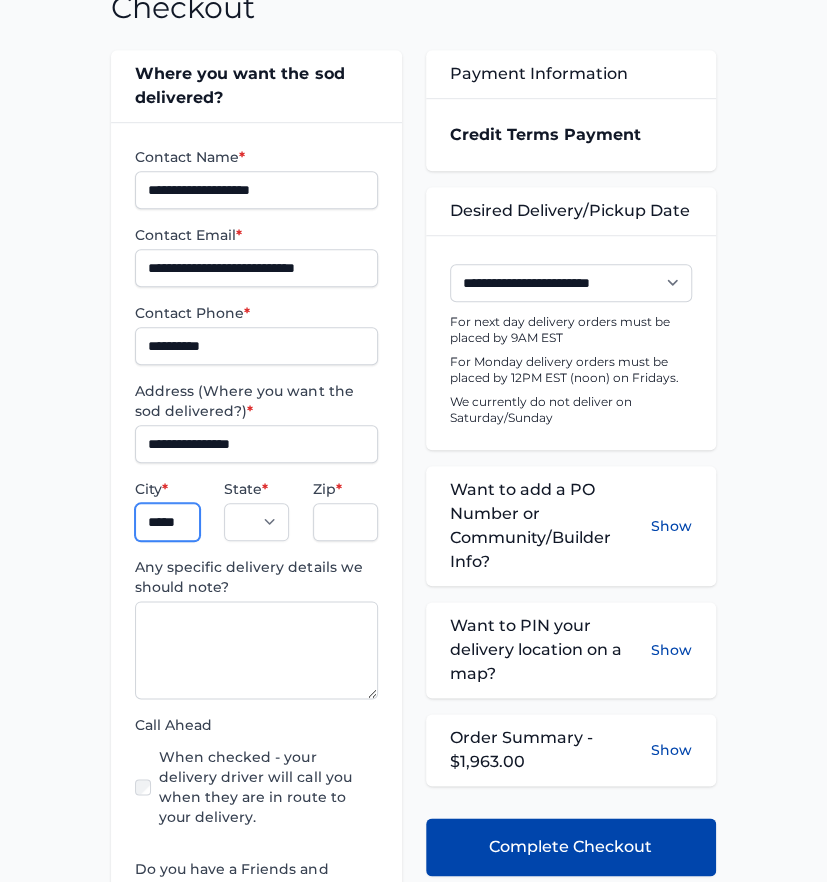type on "**********" 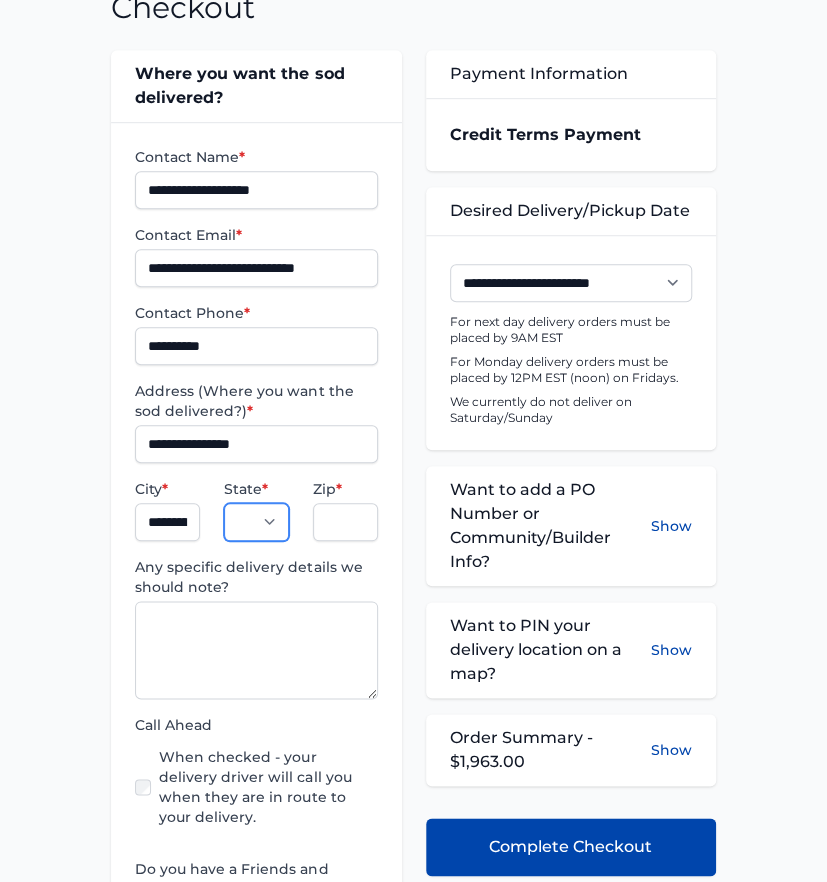 select on "**" 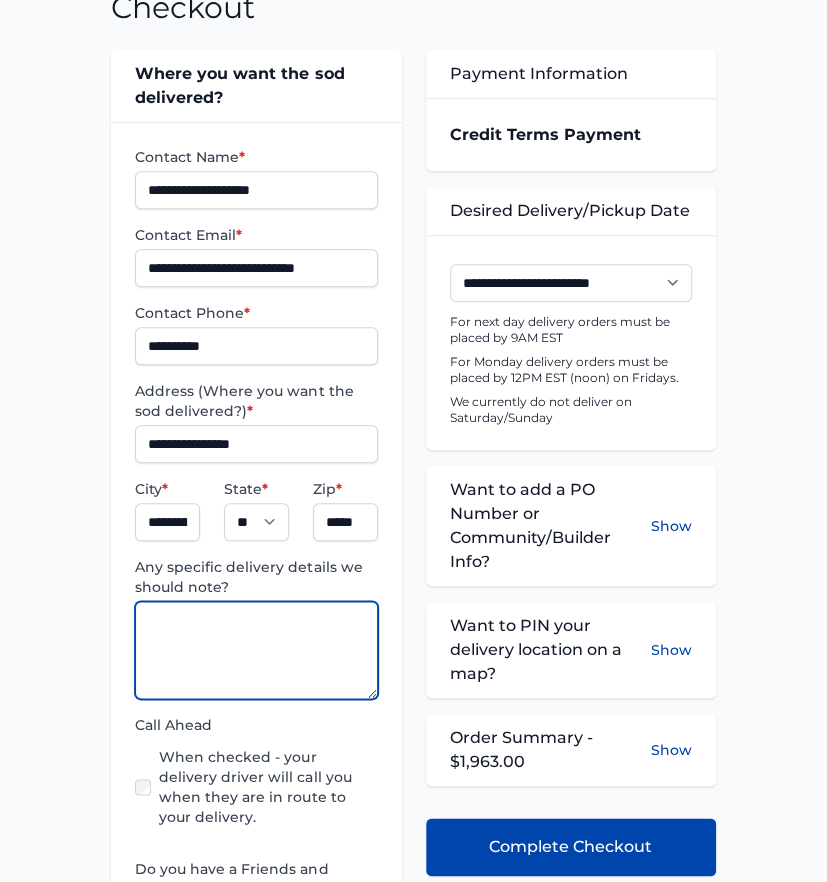 paste on "**********" 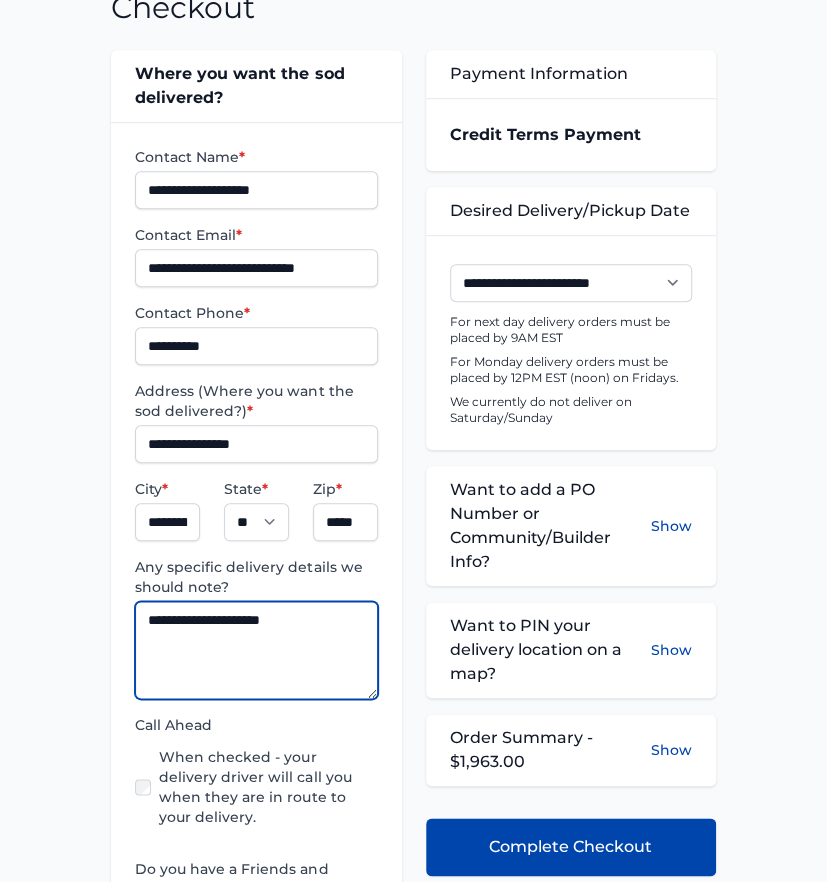 type on "**********" 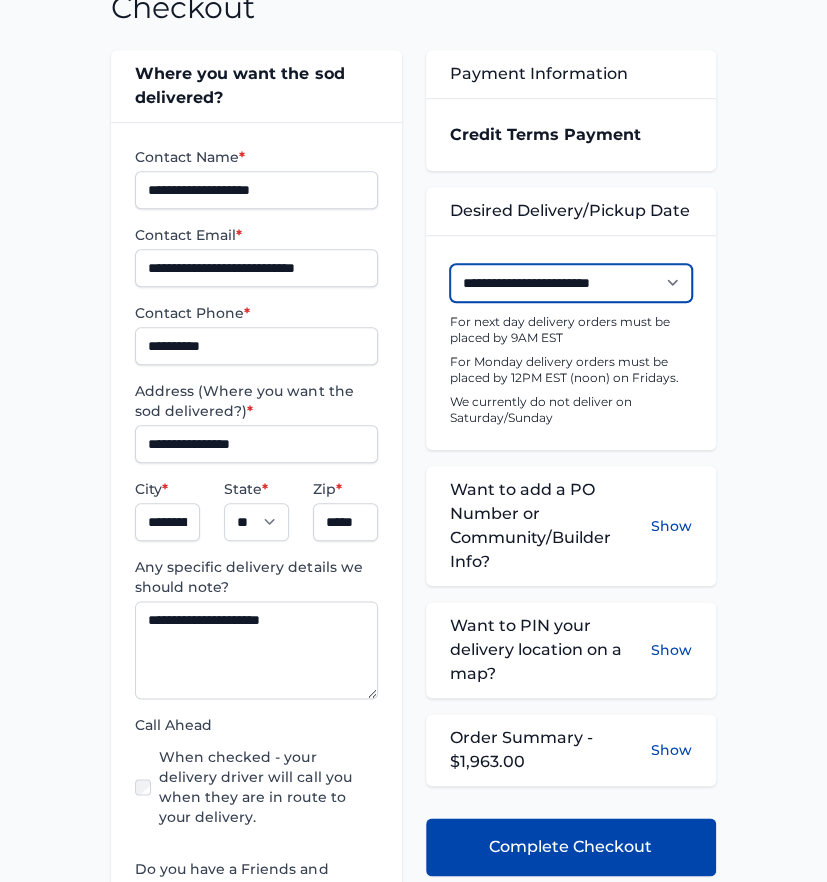 click on "**********" at bounding box center [571, 283] 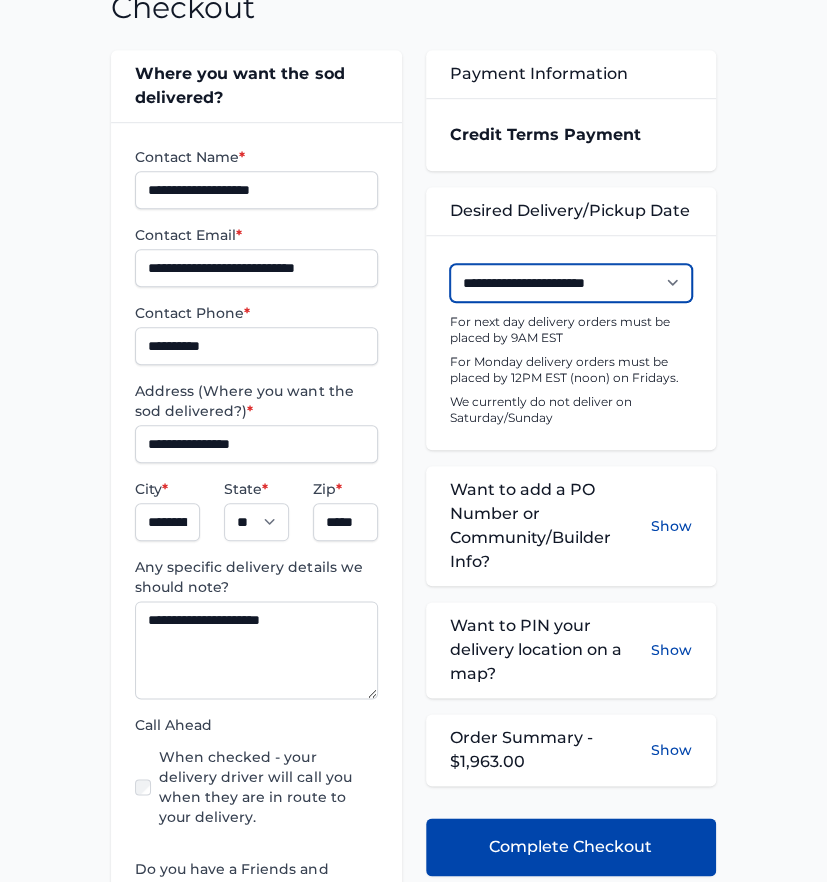 click on "**********" at bounding box center (571, 283) 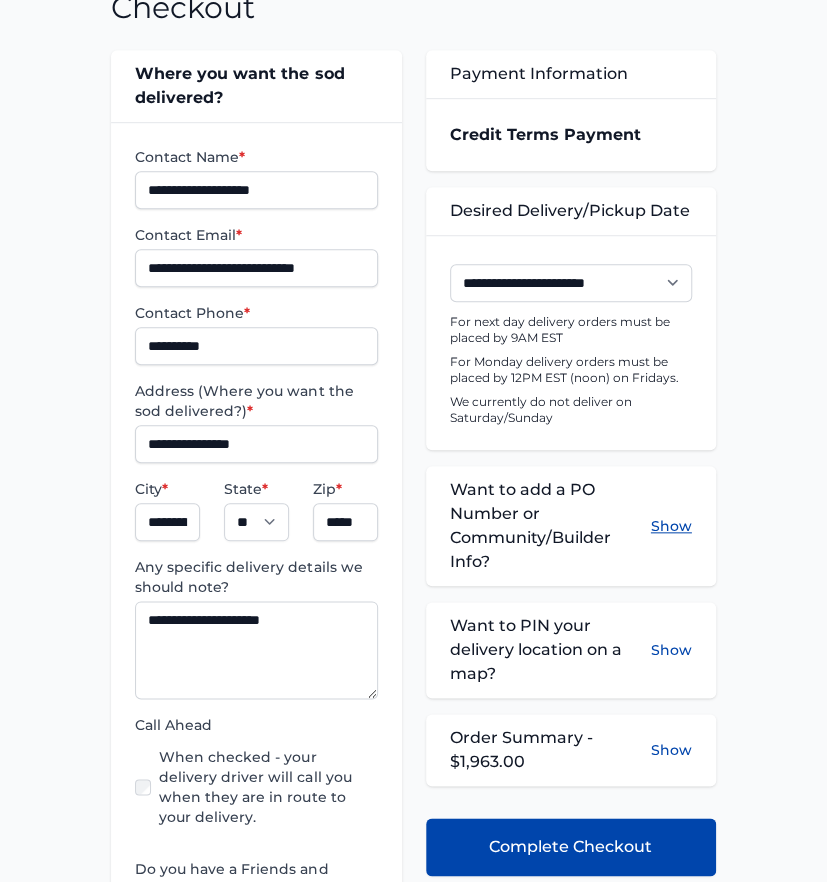 click on "Show" at bounding box center (671, 526) 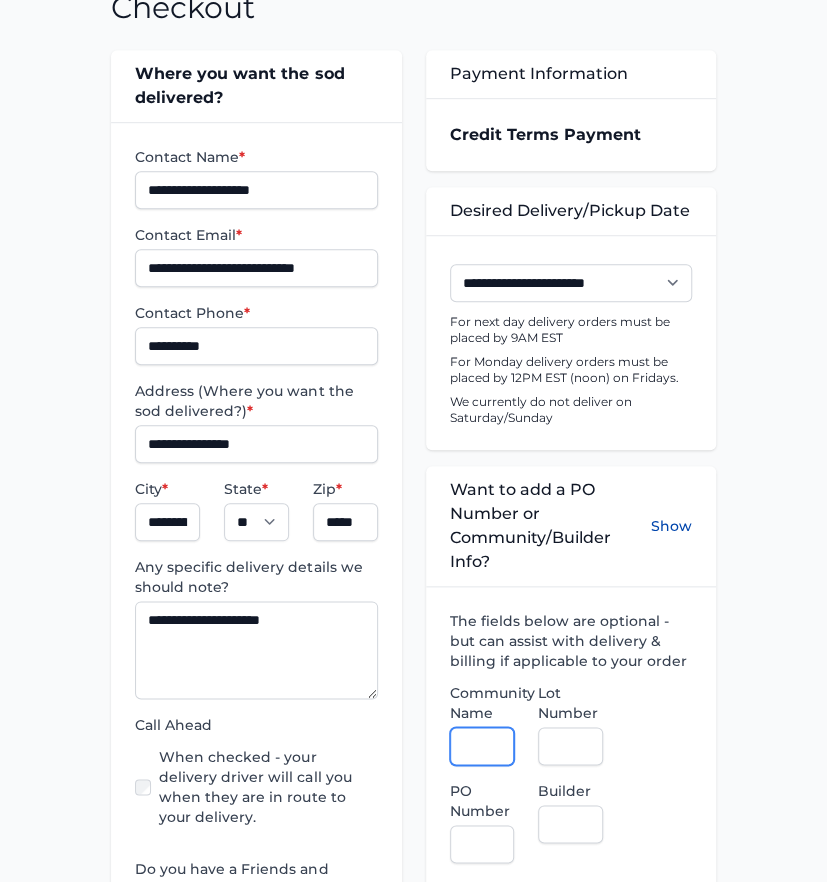 click on "Community Name" at bounding box center [482, 746] 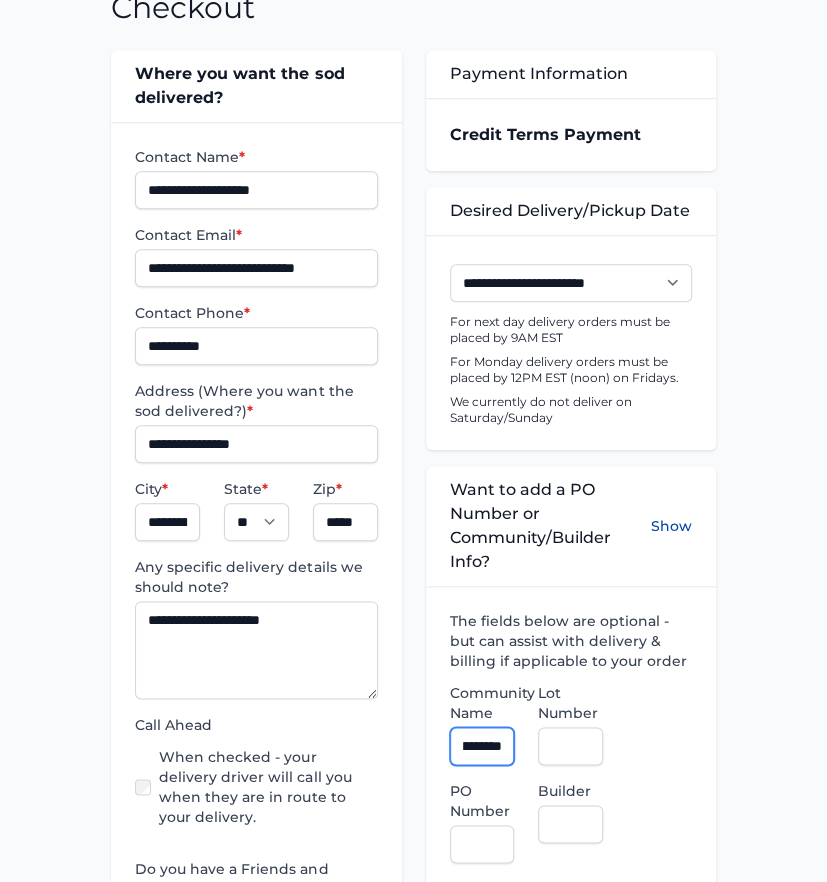 scroll, scrollTop: 0, scrollLeft: 56, axis: horizontal 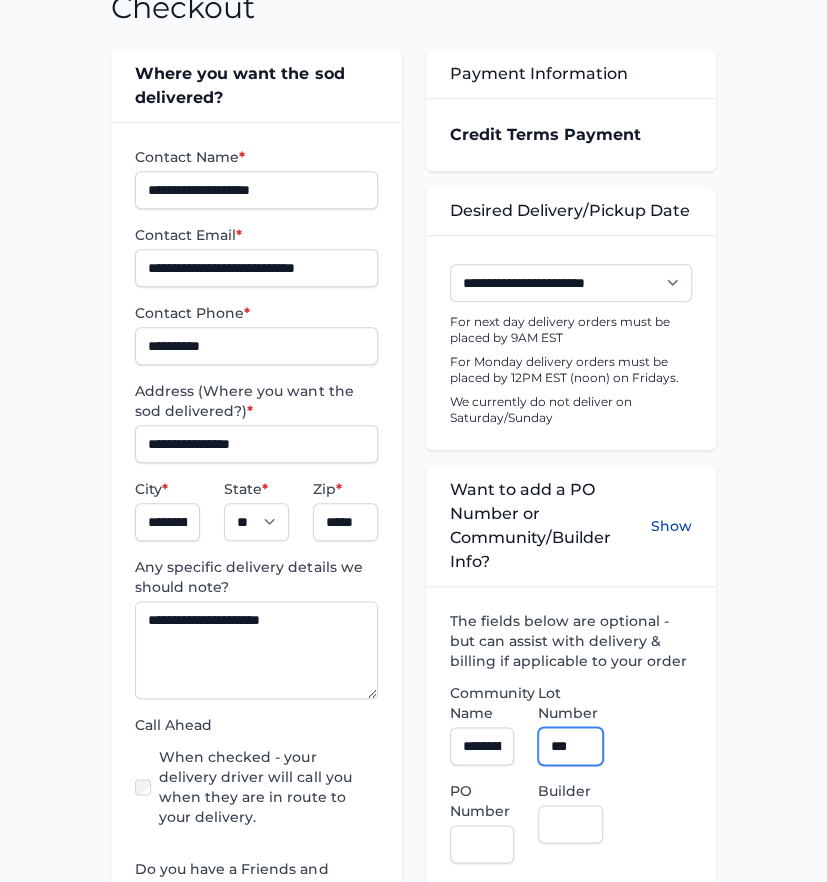 type on "***" 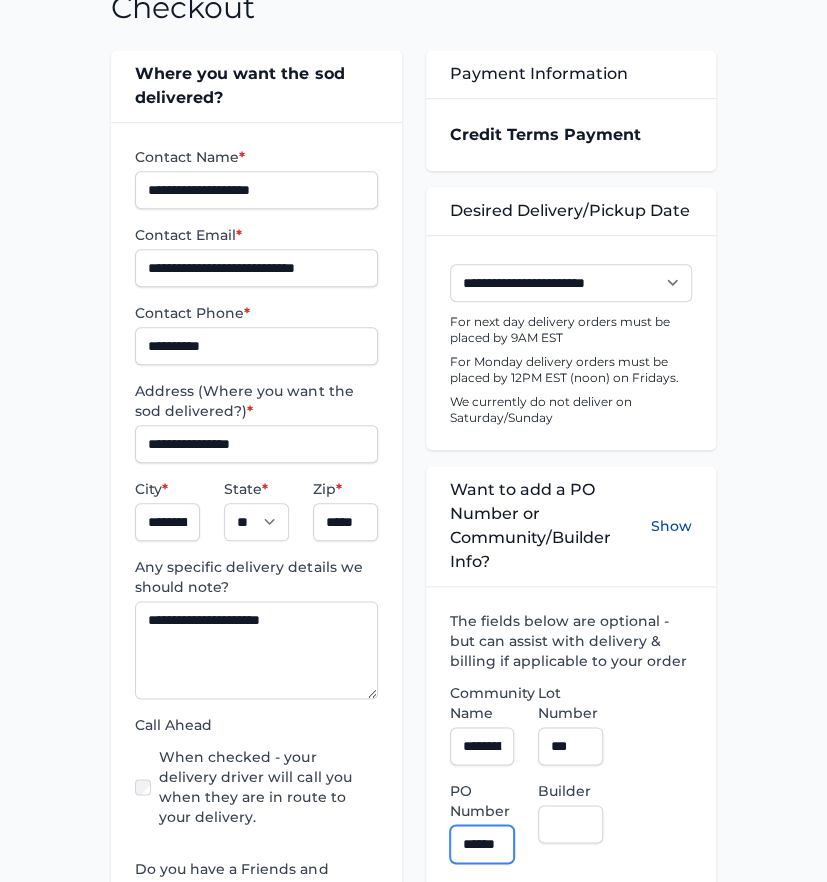 scroll, scrollTop: 0, scrollLeft: 11, axis: horizontal 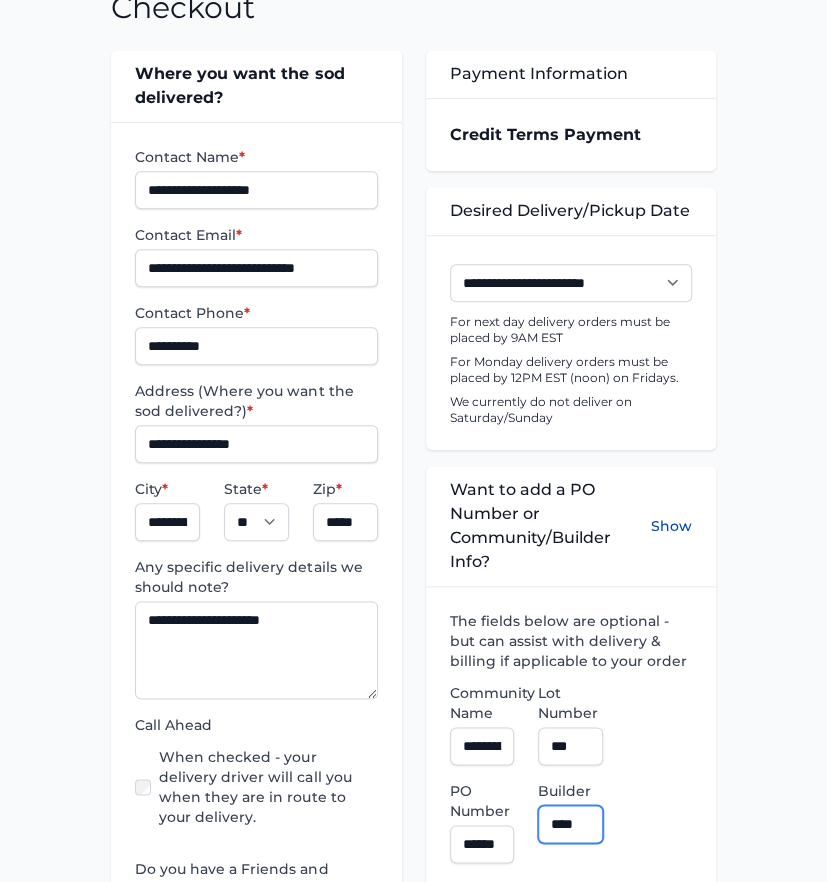 type on "**********" 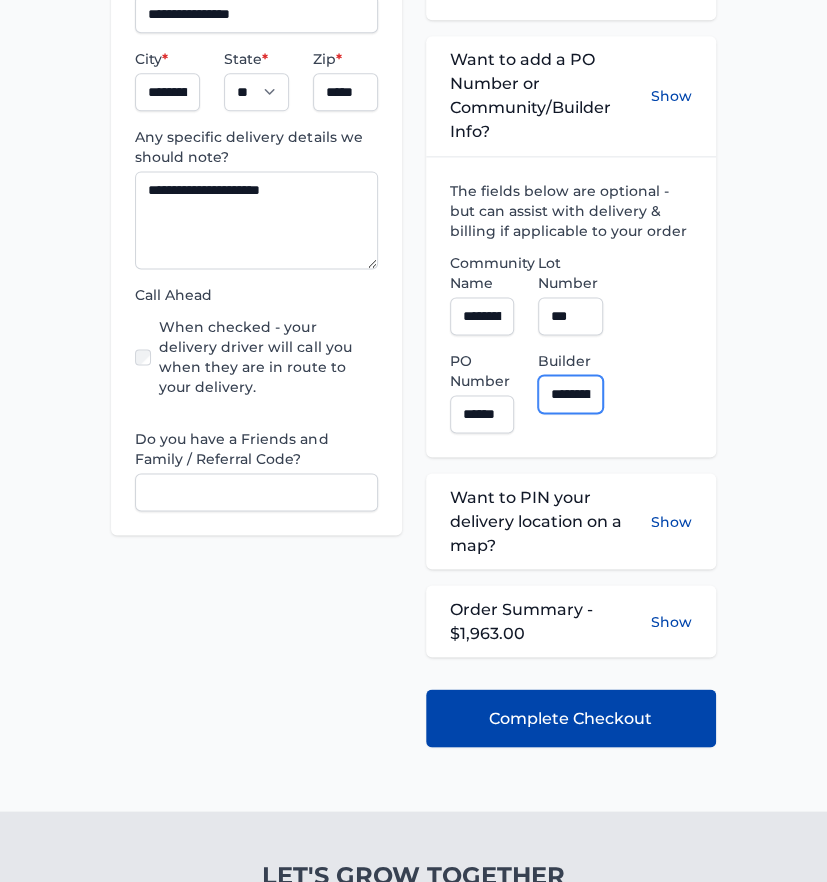 scroll, scrollTop: 777, scrollLeft: 0, axis: vertical 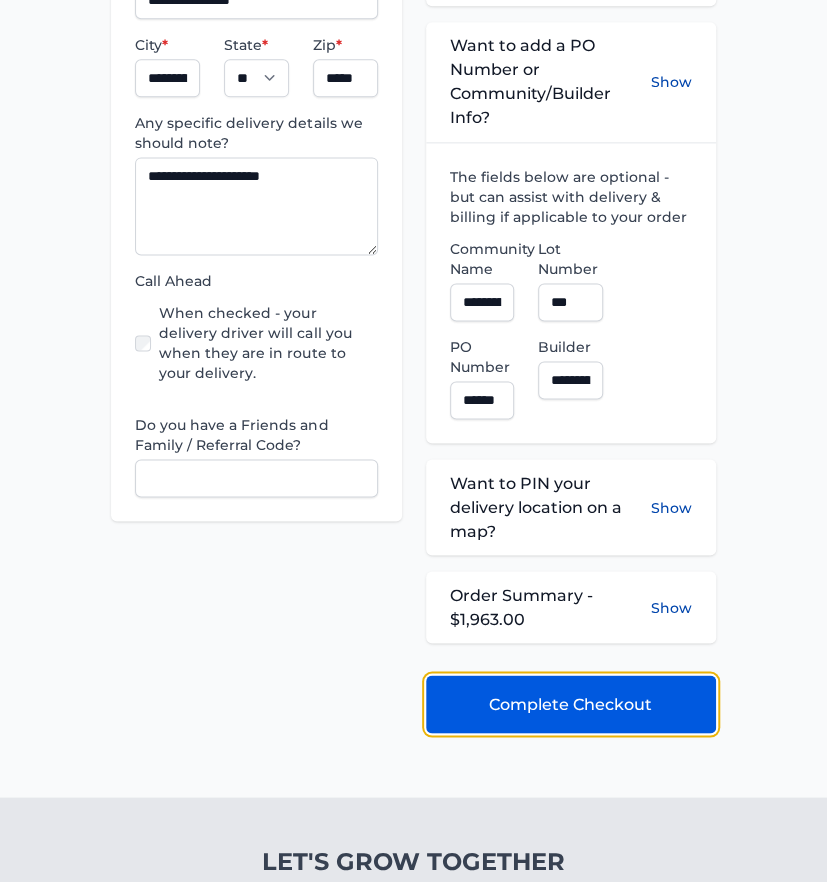 click on "Complete Checkout" at bounding box center (570, 704) 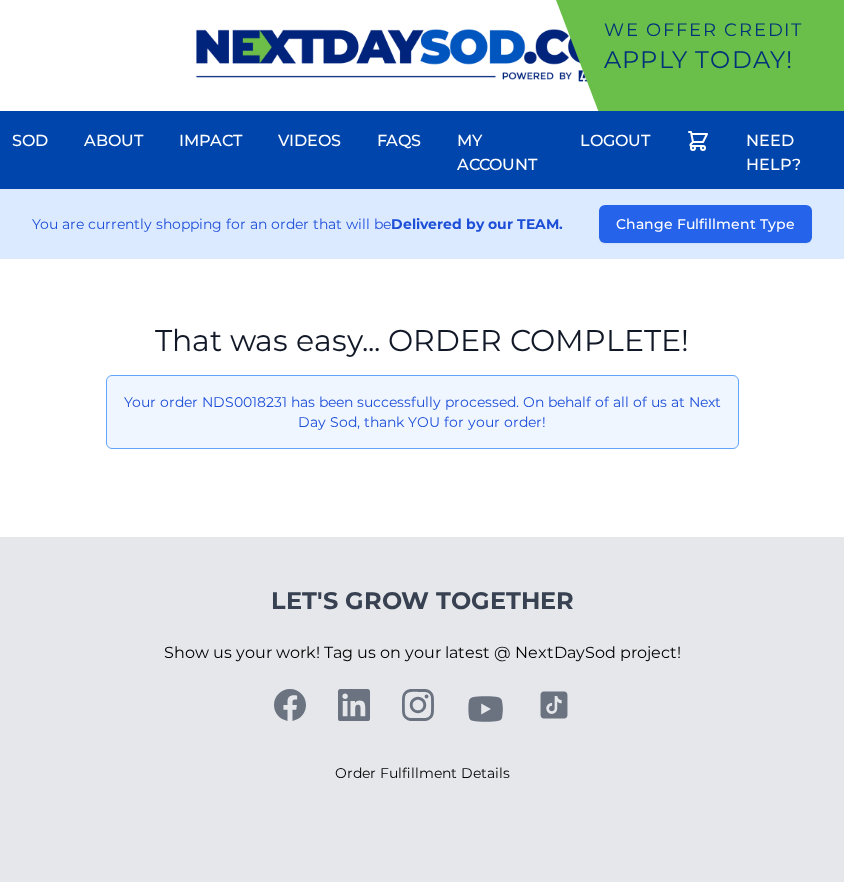 scroll, scrollTop: 0, scrollLeft: 0, axis: both 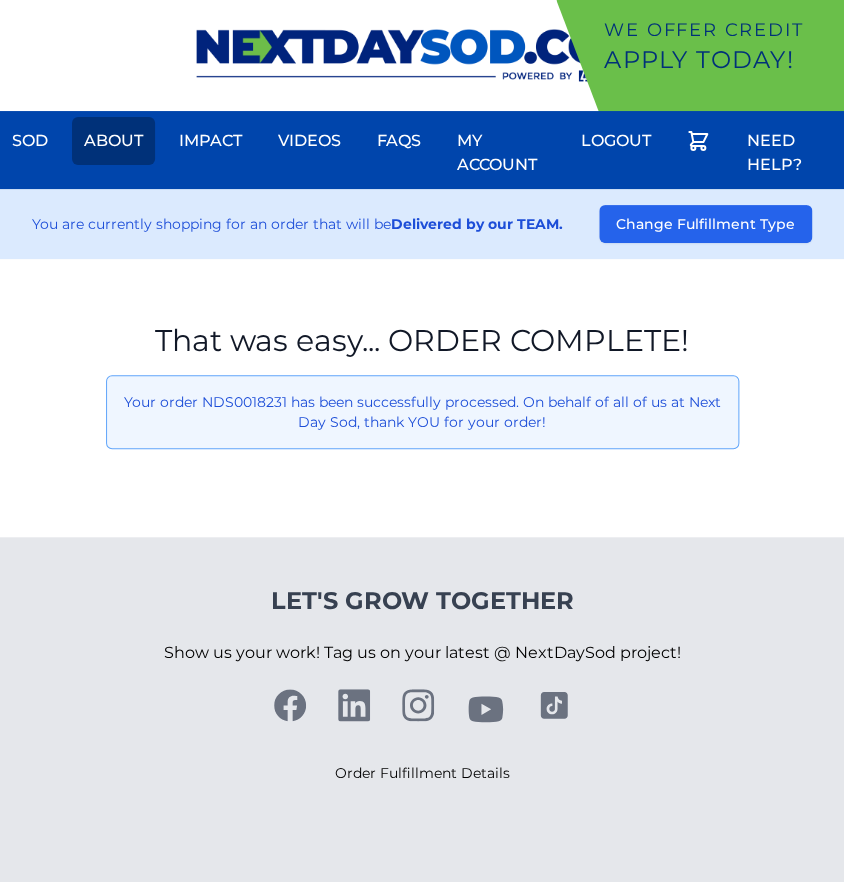 drag, startPoint x: 50, startPoint y: 130, endPoint x: 73, endPoint y: 146, distance: 28.01785 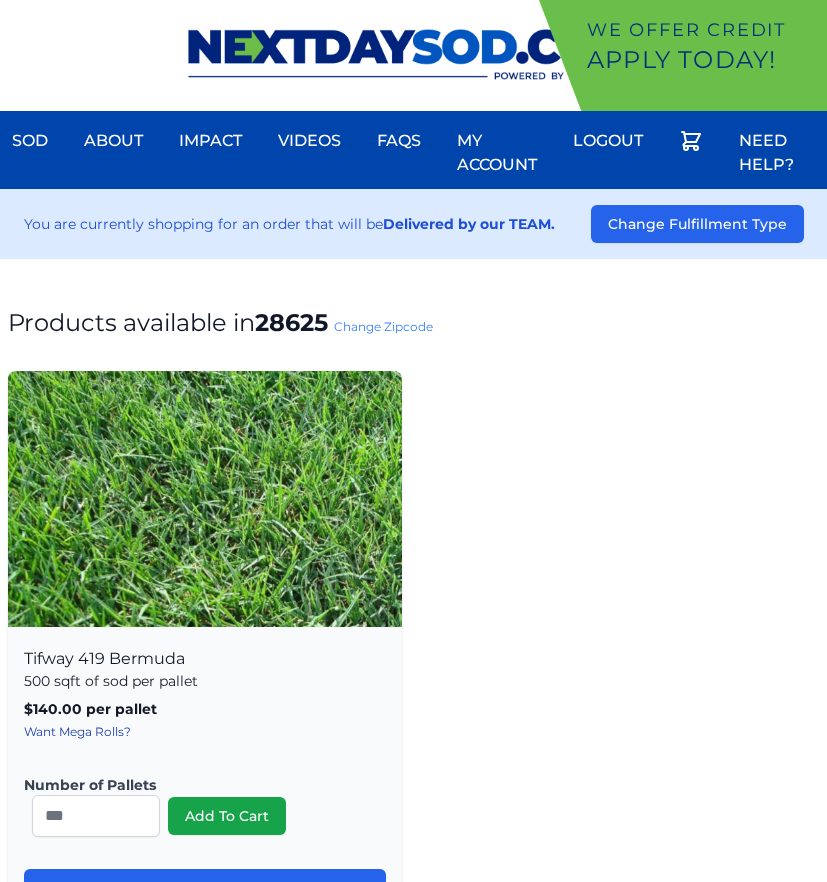 scroll, scrollTop: 0, scrollLeft: 0, axis: both 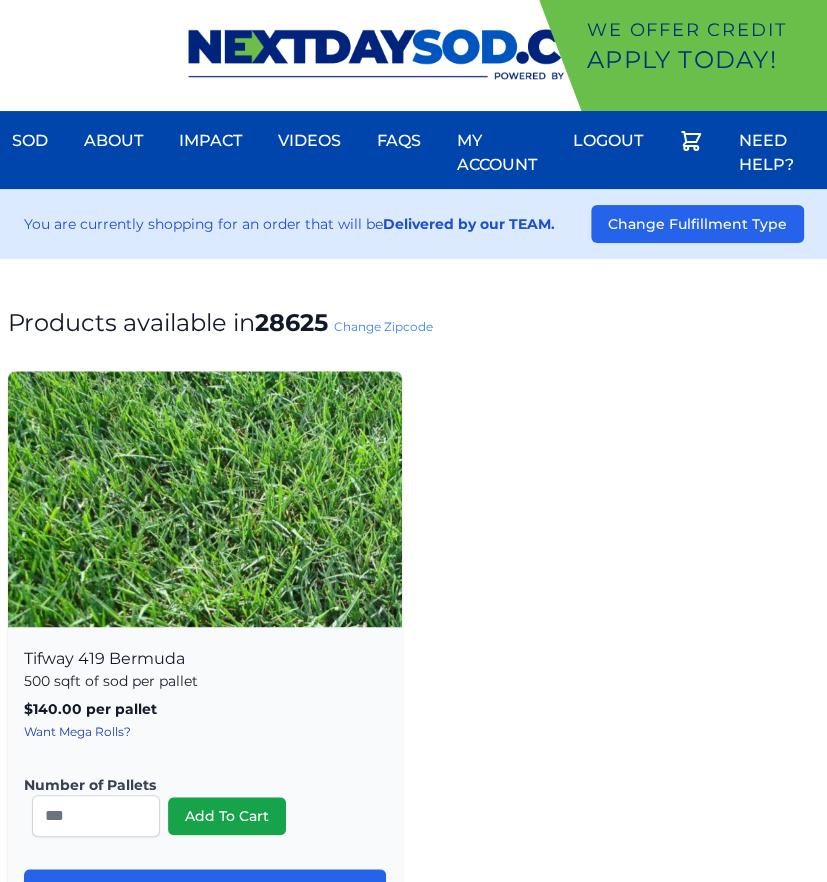 click on "Change Zipcode" at bounding box center (383, 326) 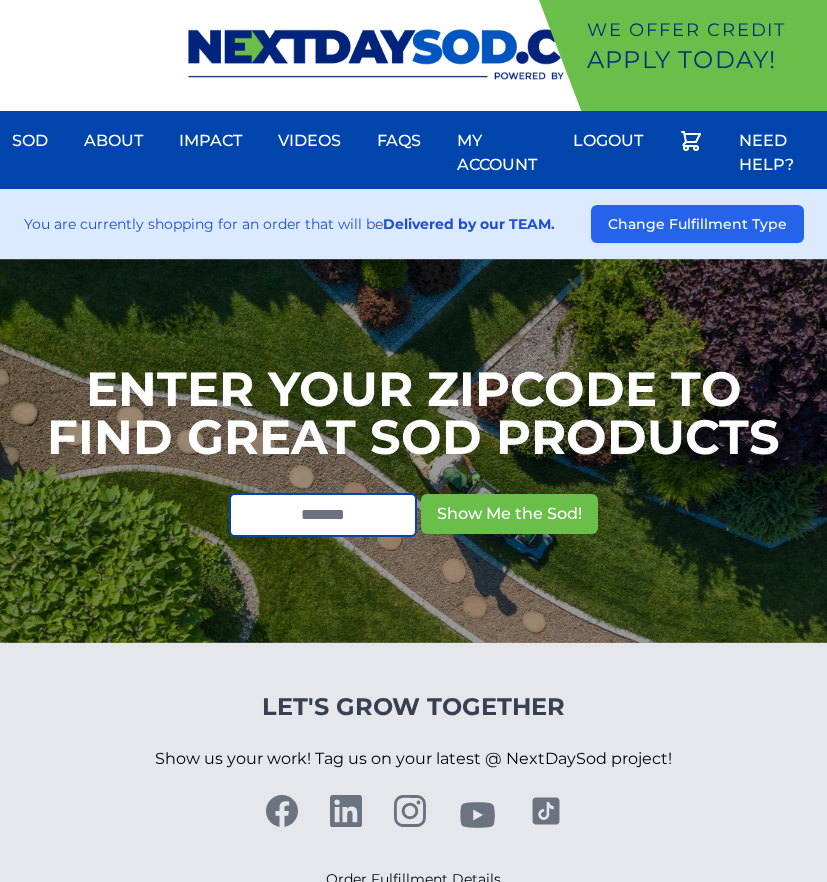scroll, scrollTop: 0, scrollLeft: 0, axis: both 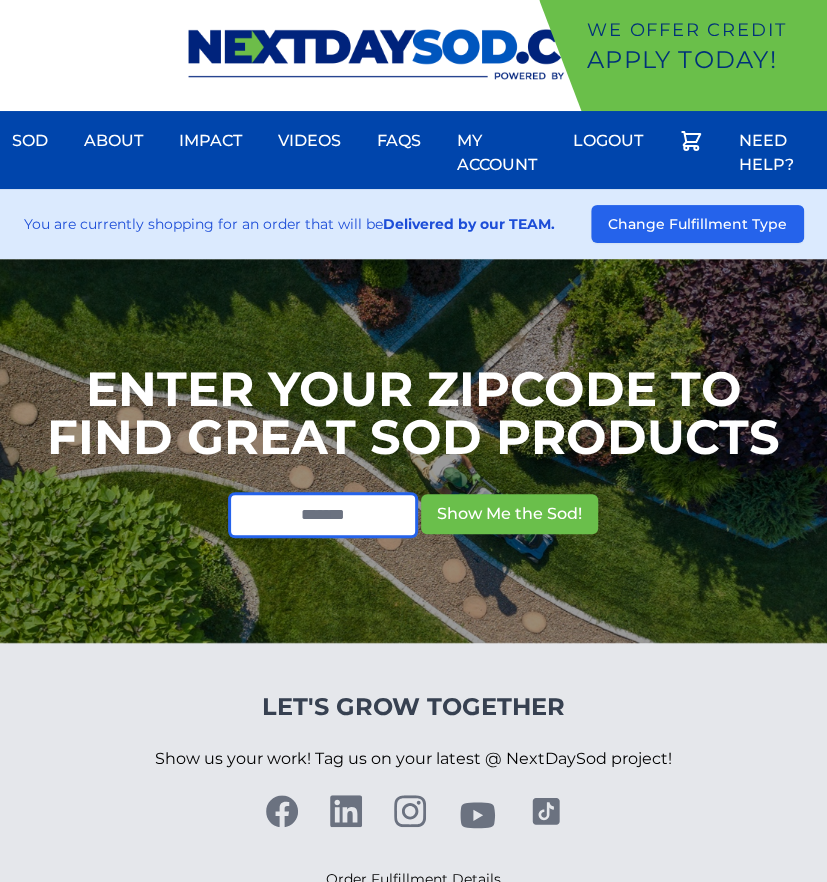 click at bounding box center (323, 515) 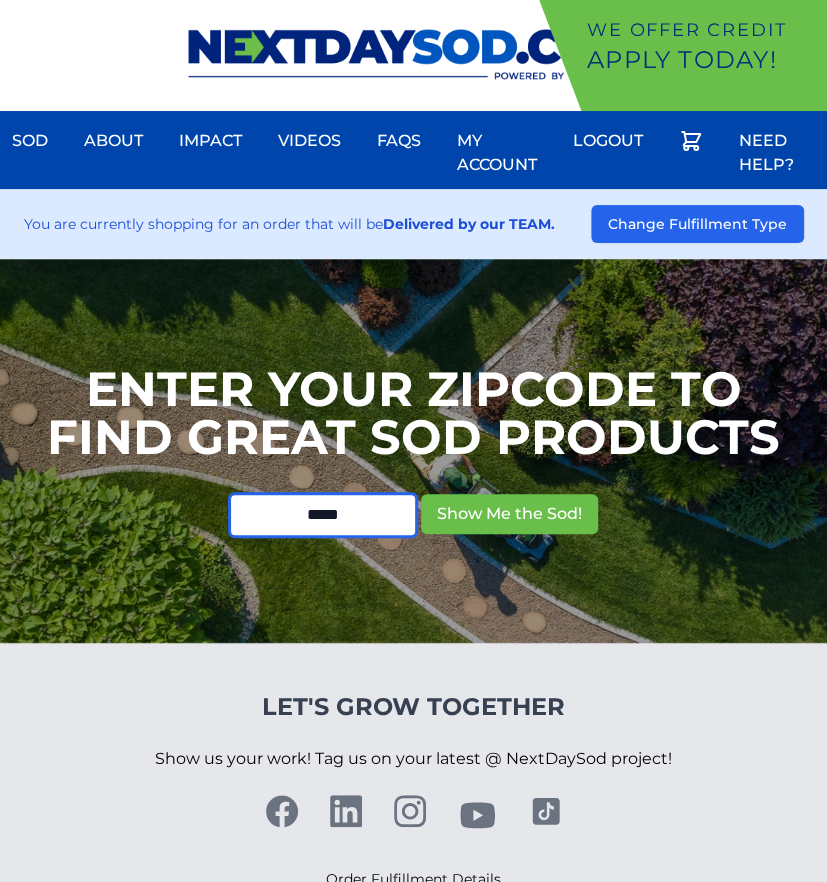 type on "*****" 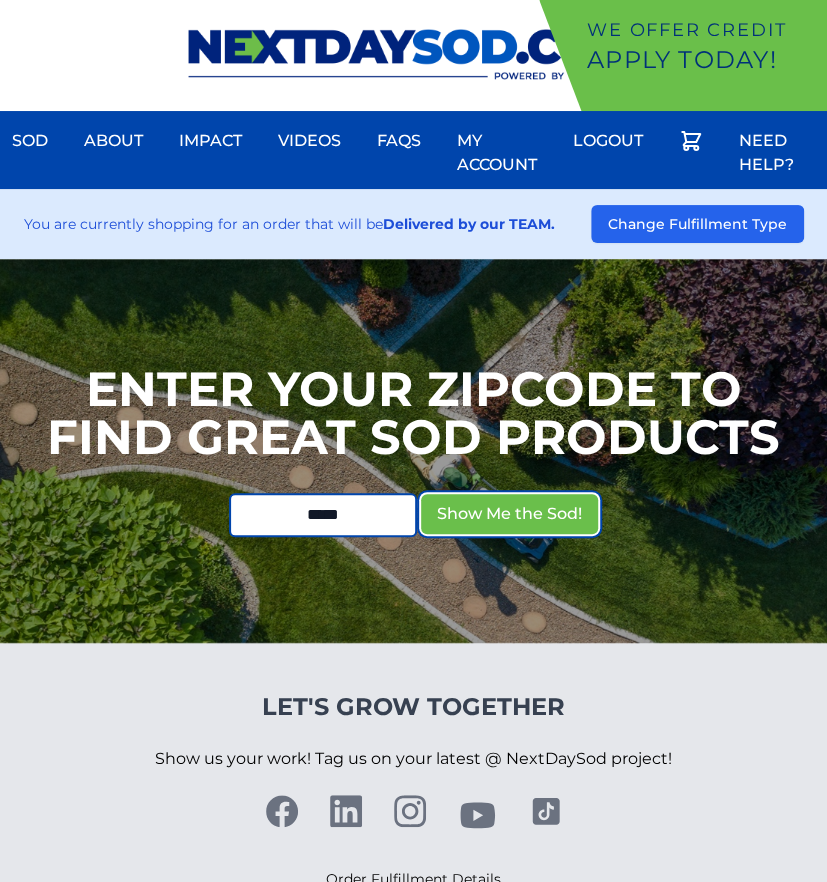 type 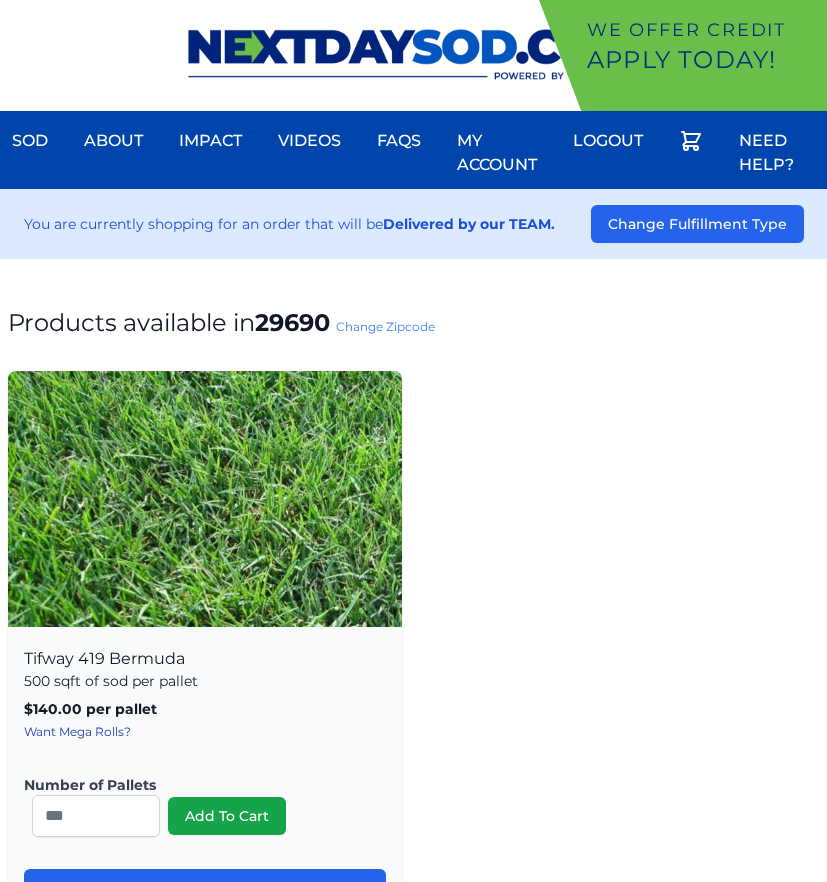 scroll, scrollTop: 0, scrollLeft: 0, axis: both 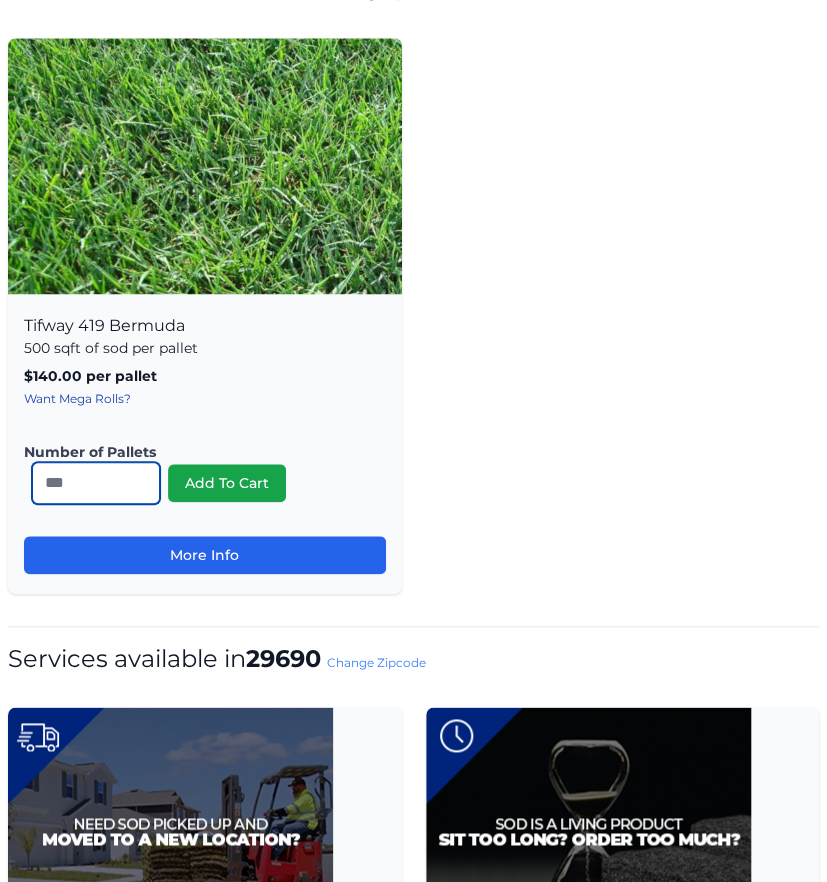drag, startPoint x: 104, startPoint y: 489, endPoint x: -87, endPoint y: 490, distance: 191.00262 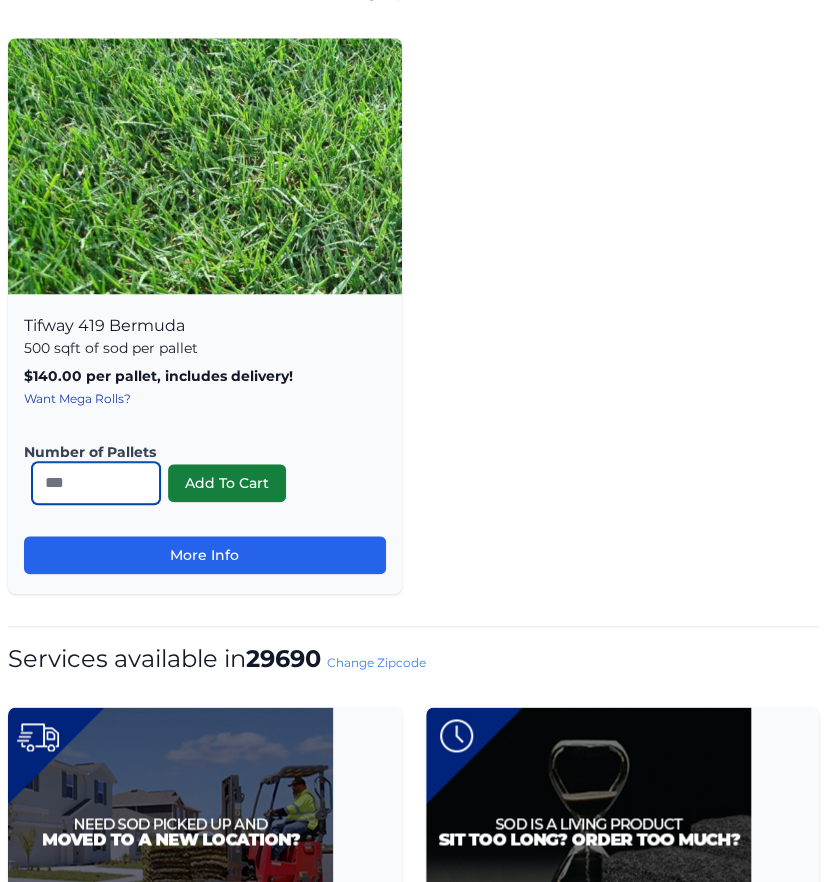 type on "**" 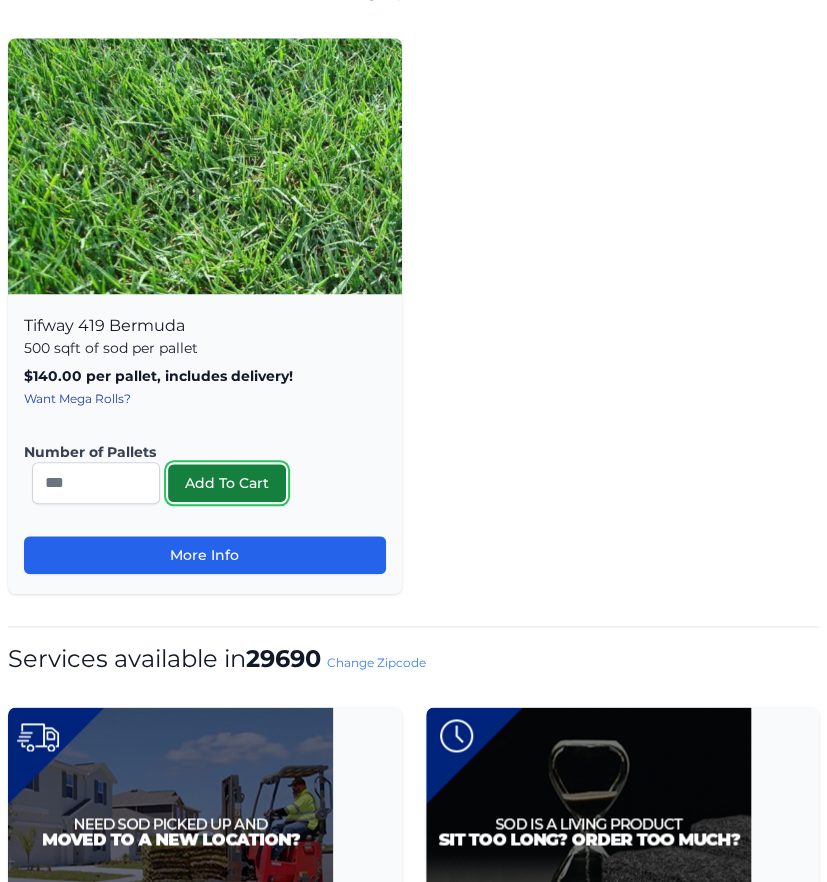 click on "Add To Cart" at bounding box center (227, 483) 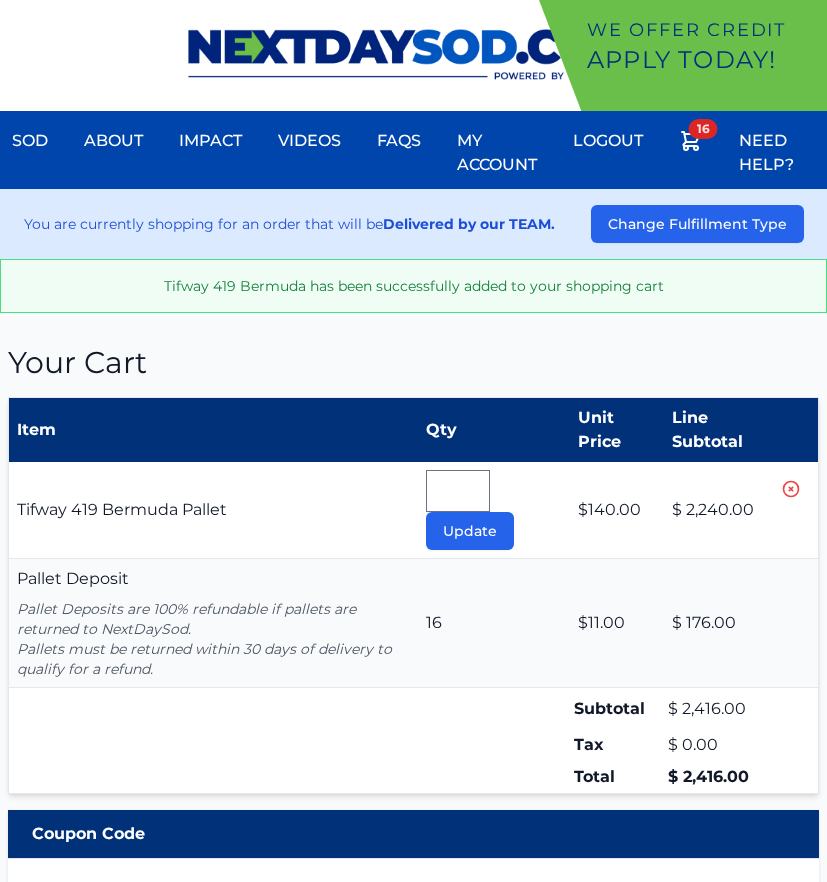 scroll, scrollTop: 0, scrollLeft: 0, axis: both 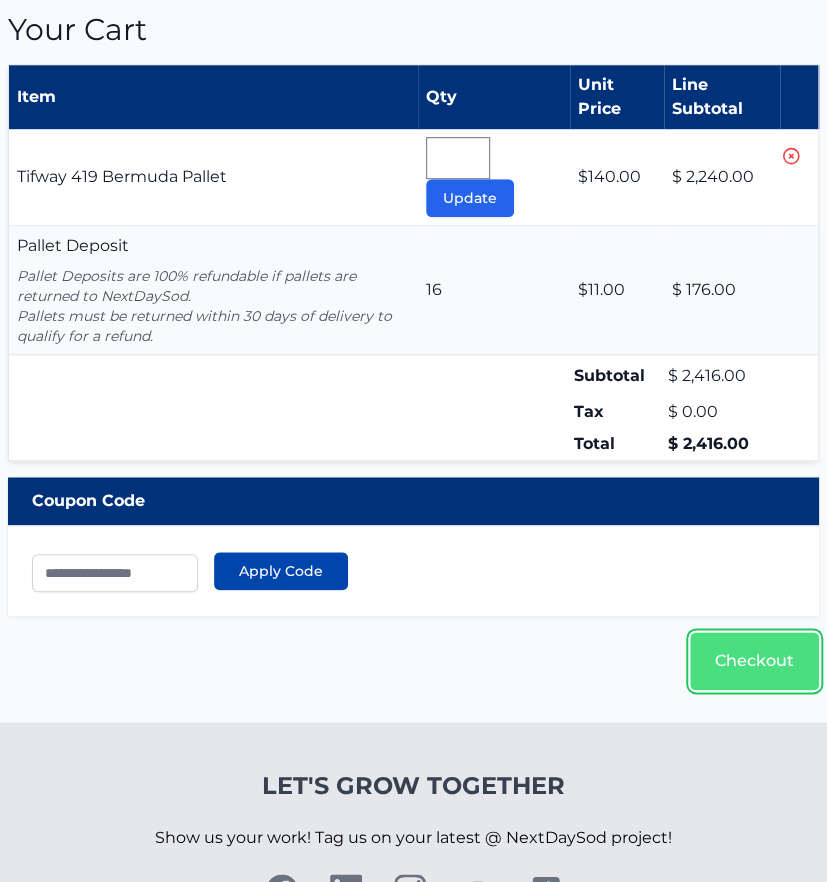 click on "Checkout" at bounding box center (754, 661) 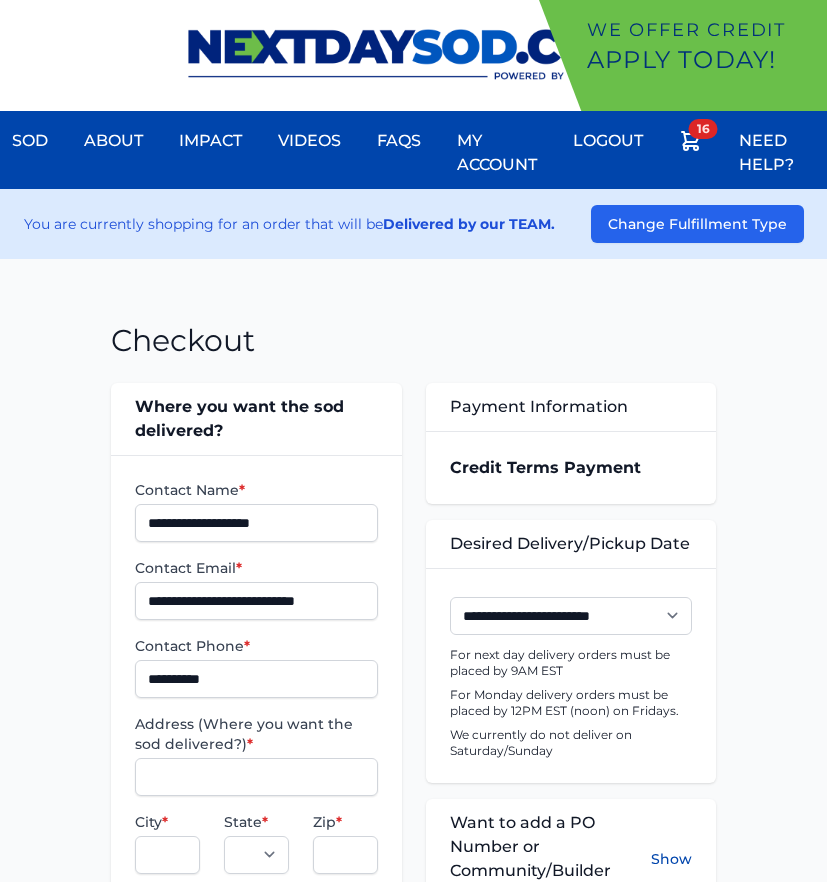 scroll, scrollTop: 0, scrollLeft: 0, axis: both 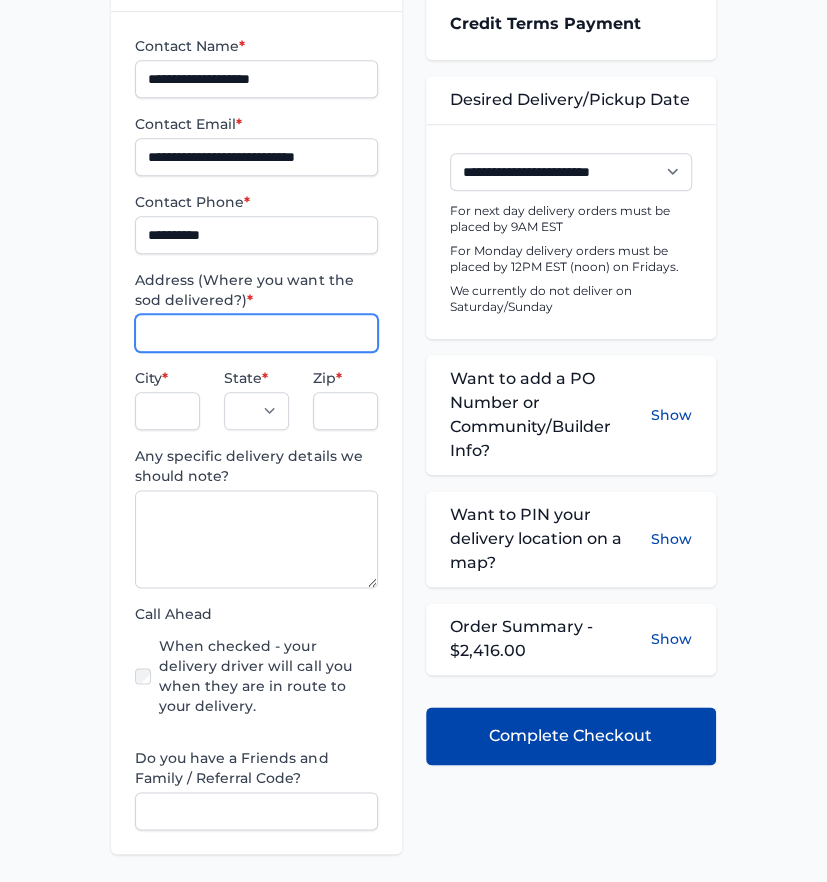 click on "Address (Where you want the sod delivered?)
*" at bounding box center [256, 333] 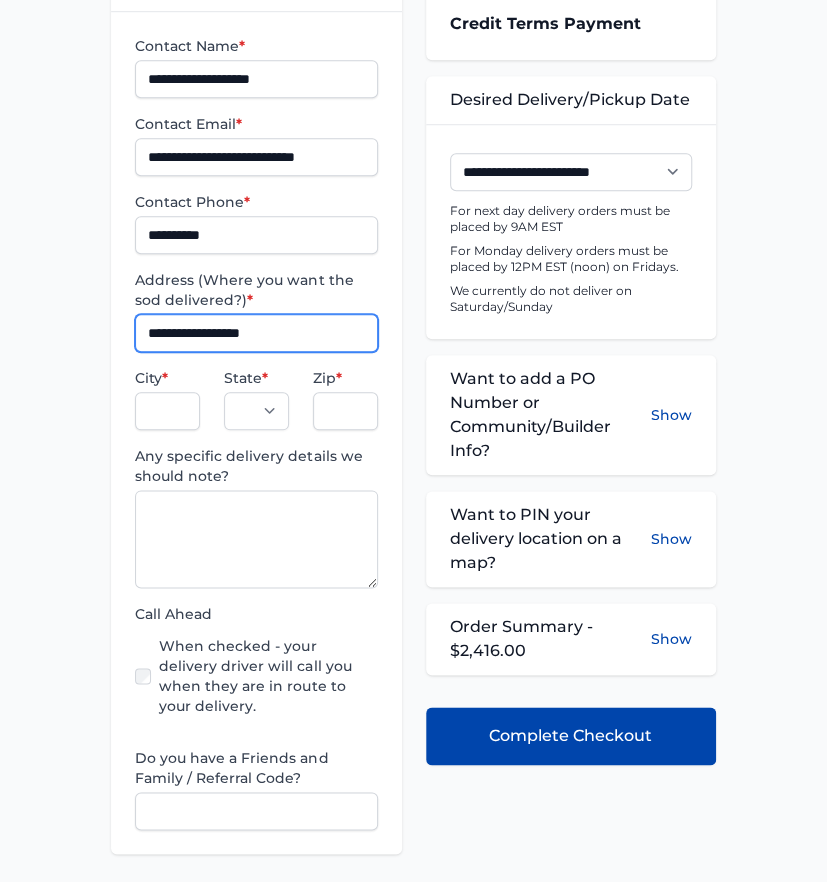 type on "**********" 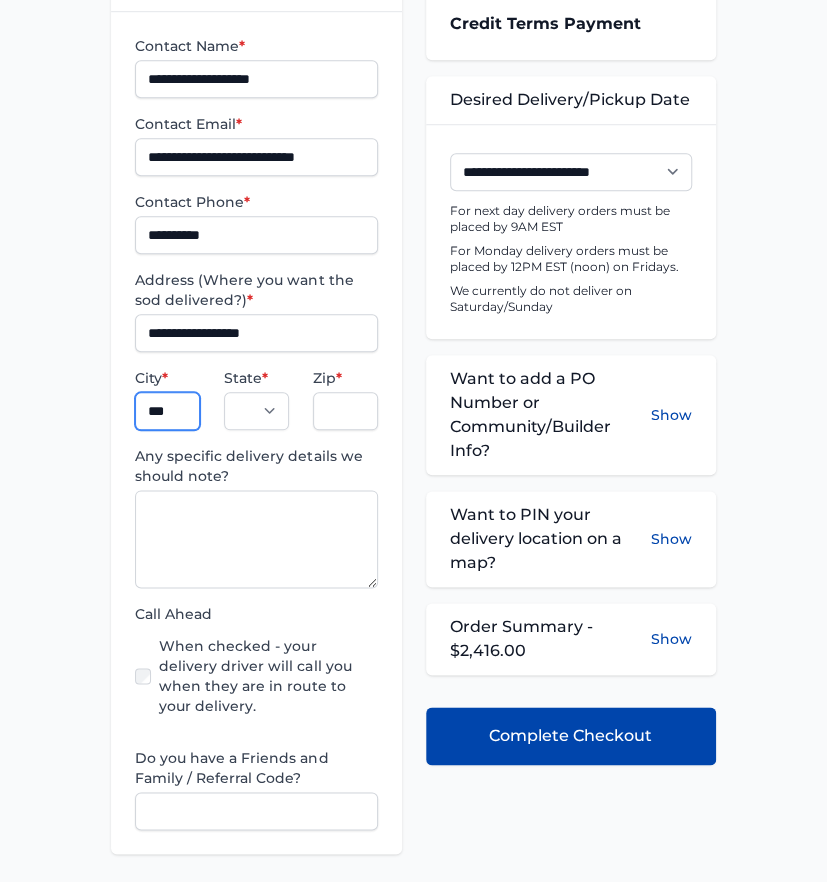 type on "**********" 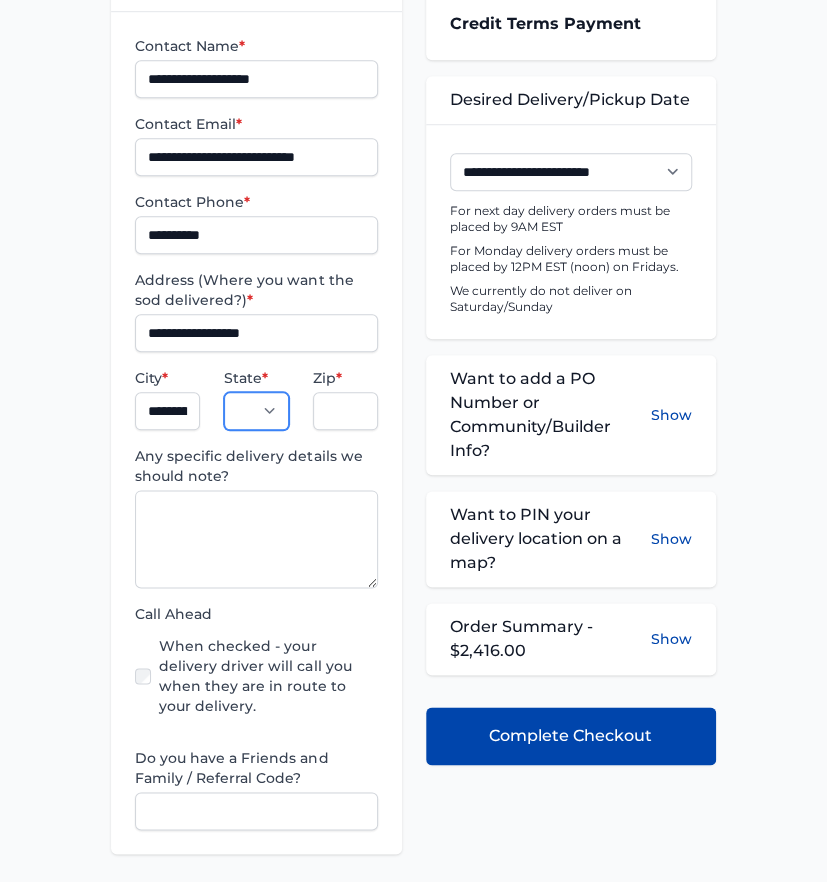 select on "**" 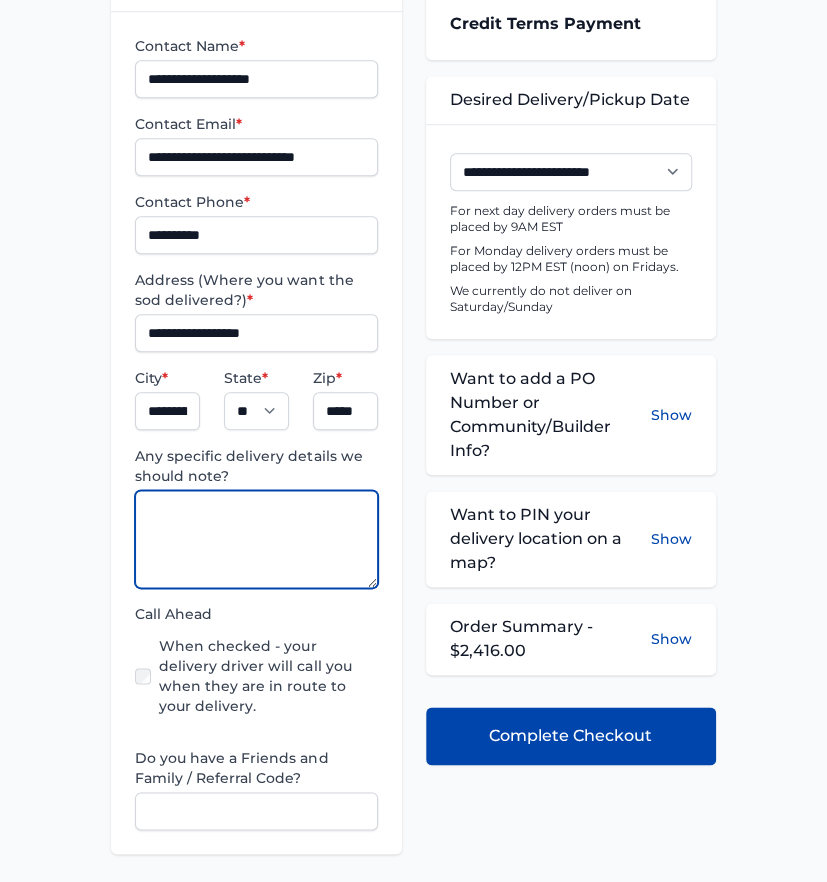paste on "**********" 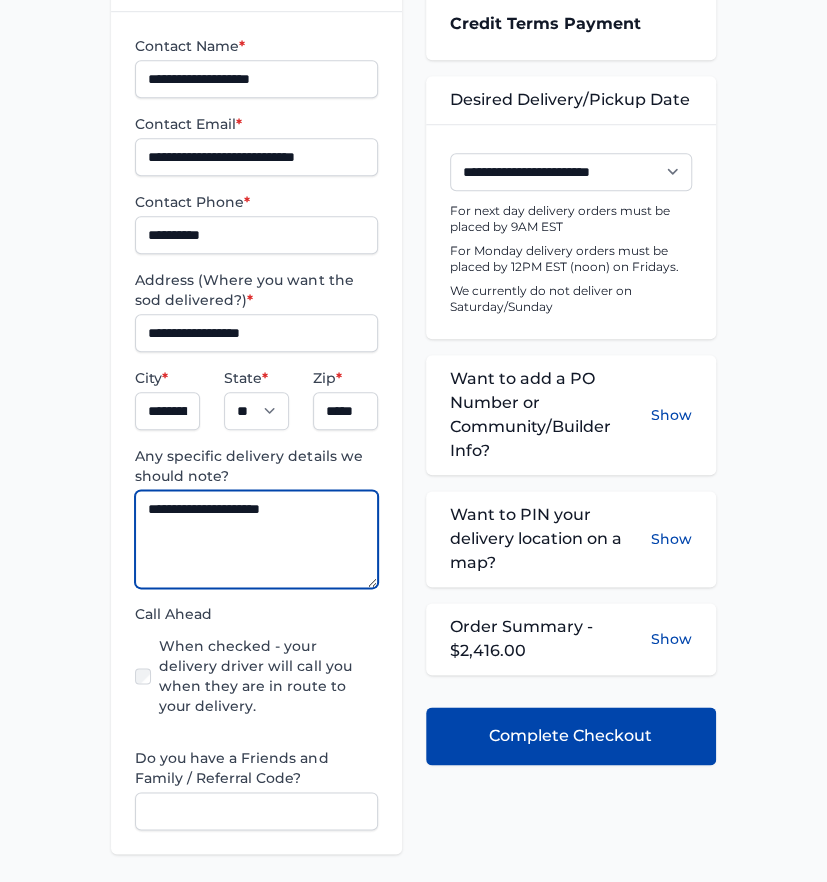 type on "**********" 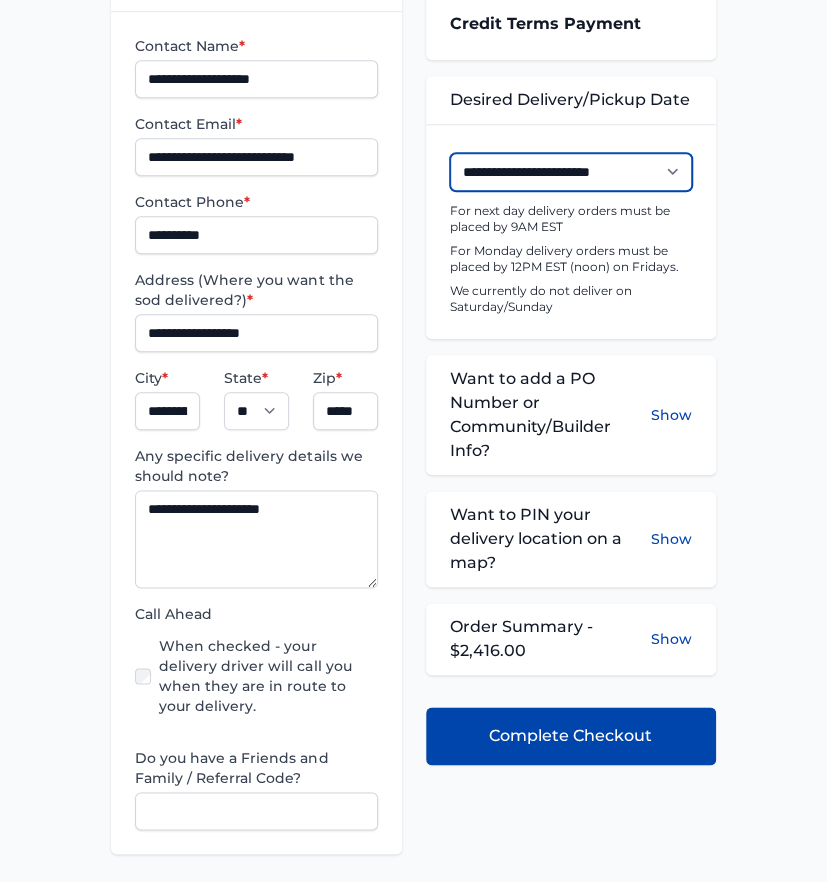 drag, startPoint x: 515, startPoint y: 163, endPoint x: 538, endPoint y: 166, distance: 23.194826 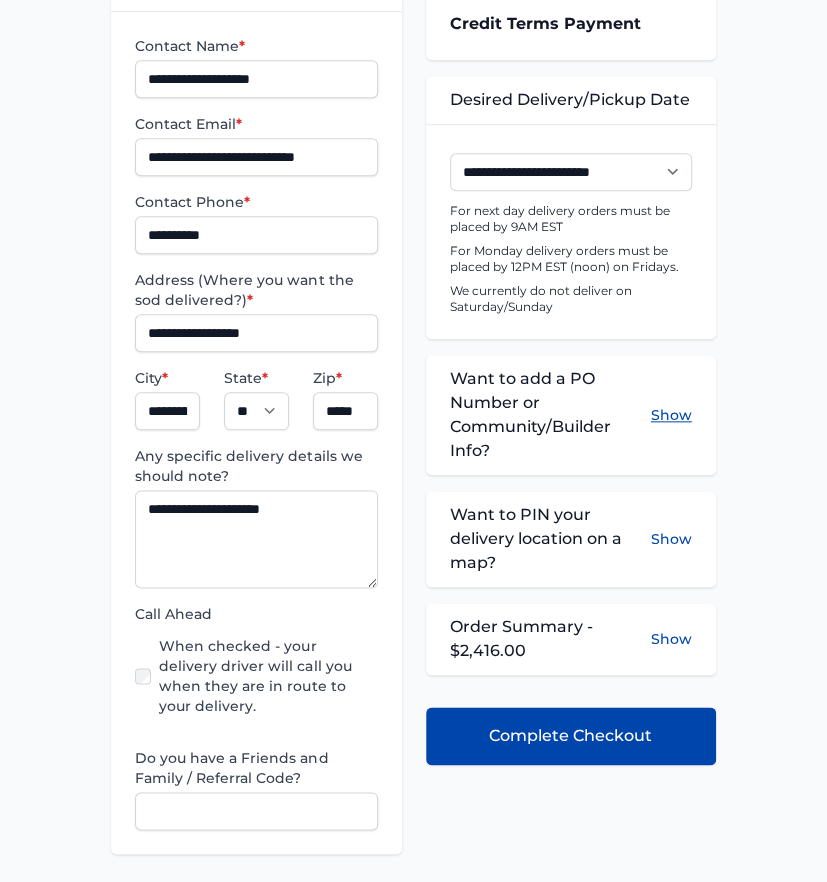 click on "Show" at bounding box center (671, 415) 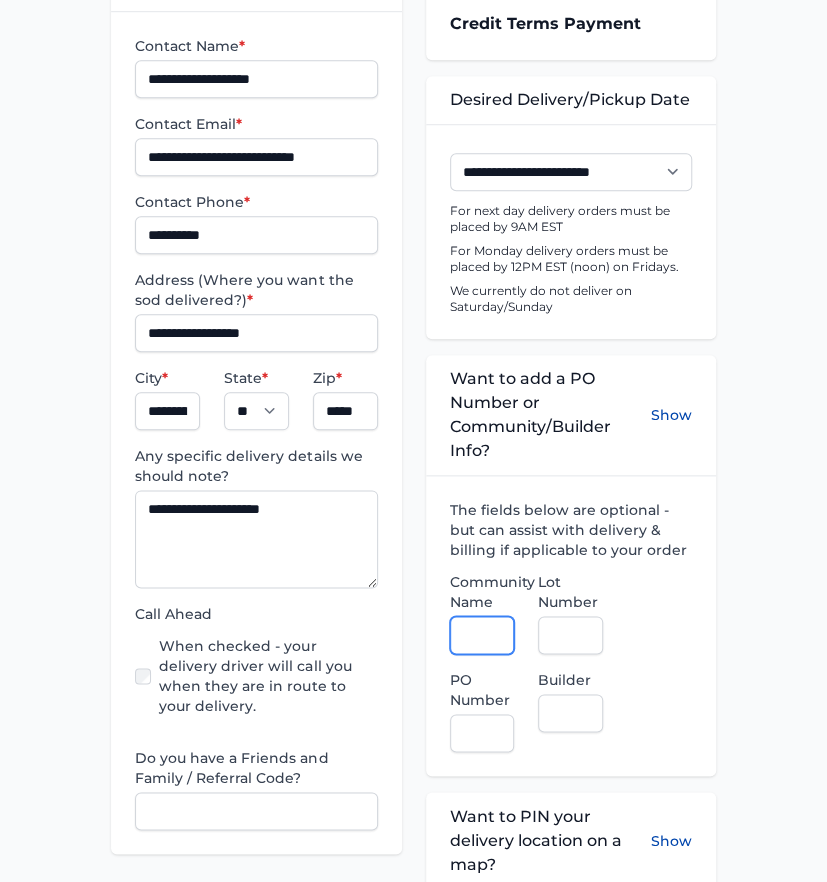 click on "Community Name" at bounding box center [482, 635] 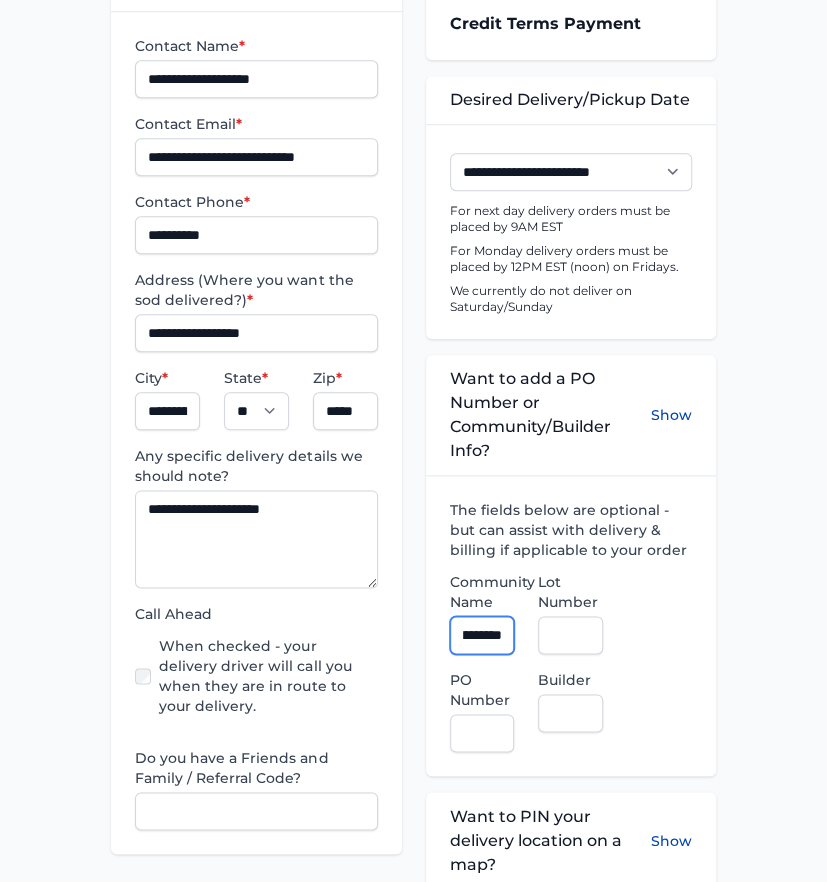 scroll, scrollTop: 0, scrollLeft: 42, axis: horizontal 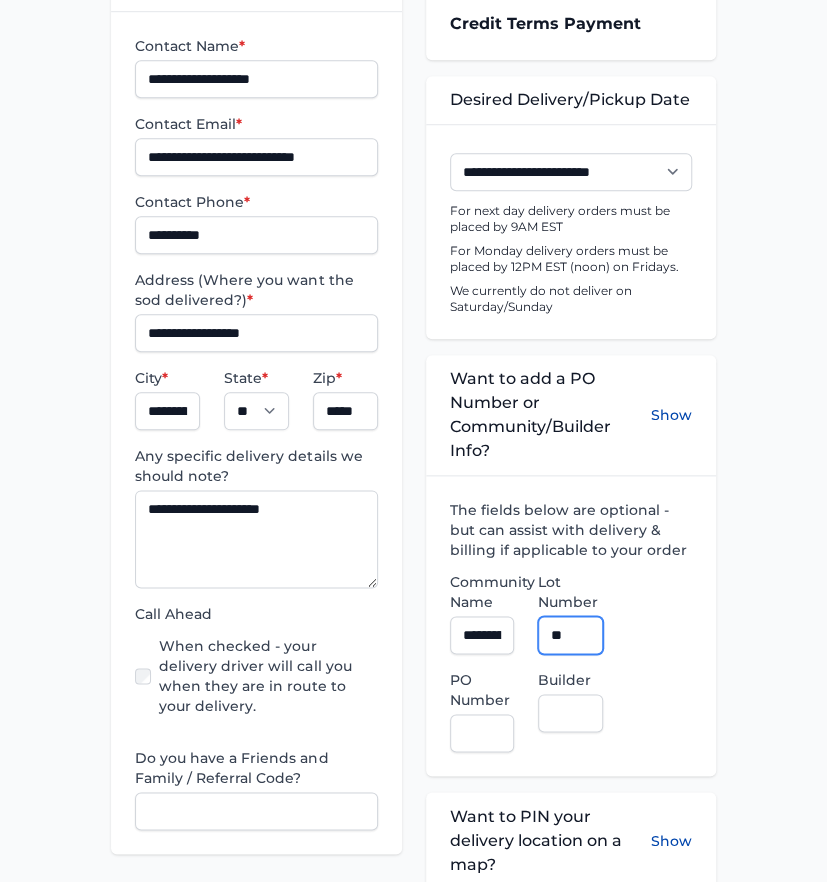 type on "**" 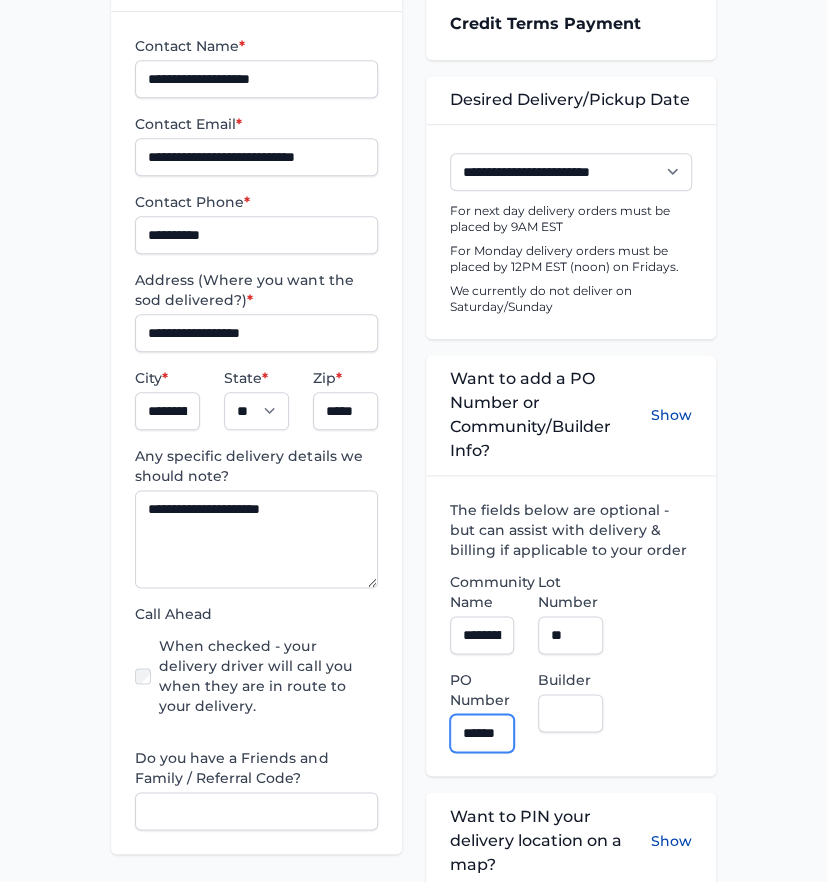 scroll, scrollTop: 0, scrollLeft: 13, axis: horizontal 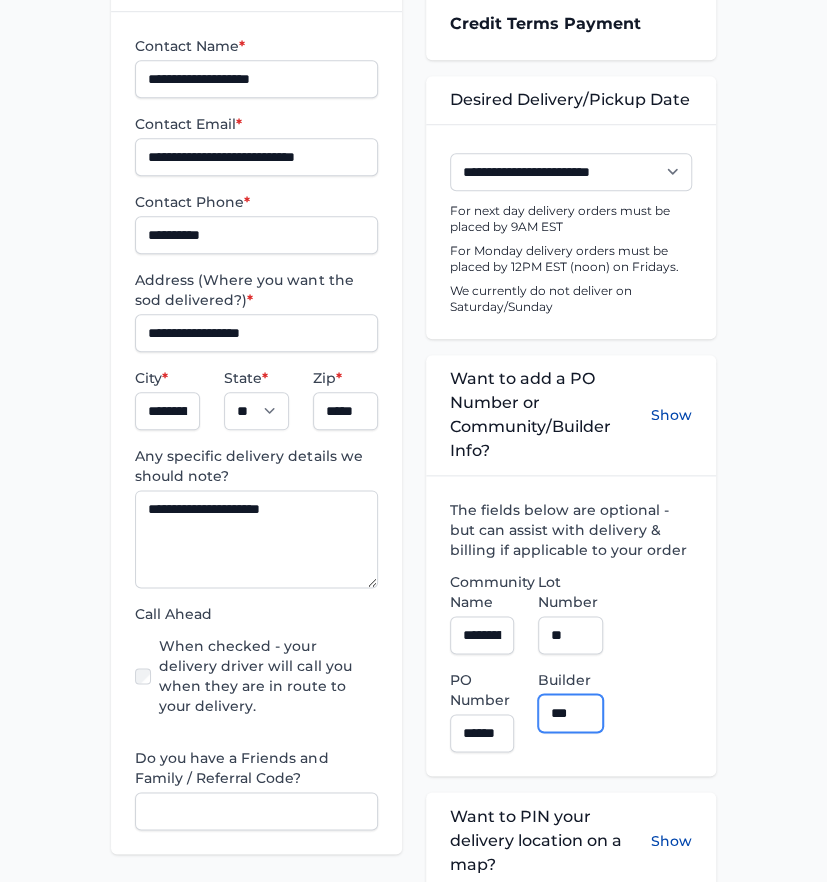 type on "**********" 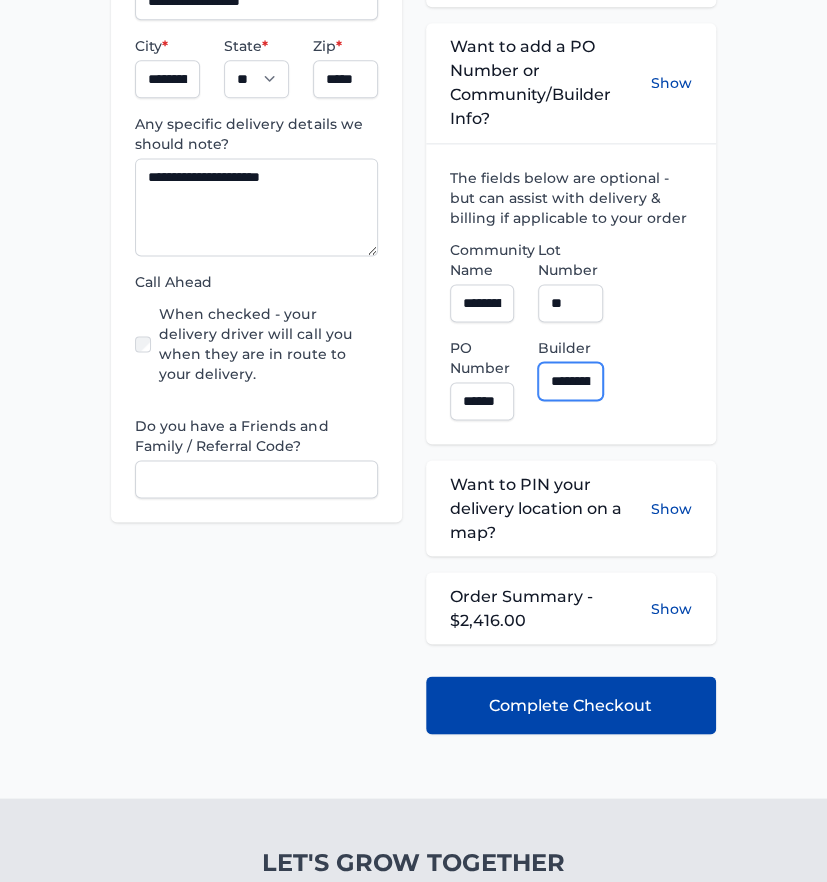 scroll, scrollTop: 777, scrollLeft: 0, axis: vertical 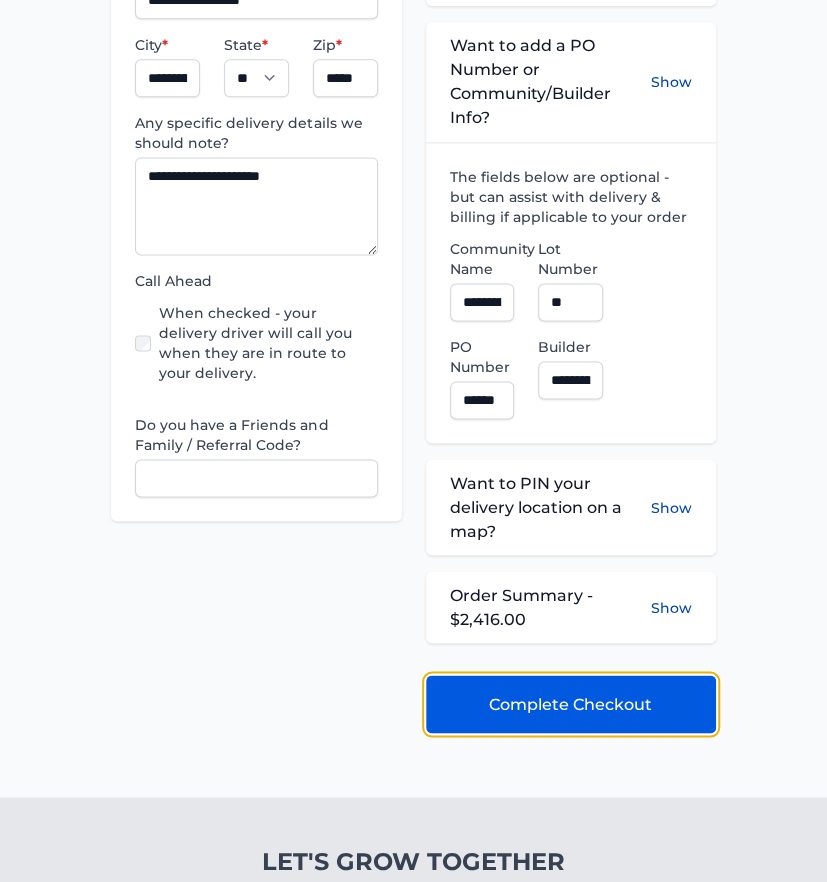 click on "Complete Checkout" at bounding box center [570, 704] 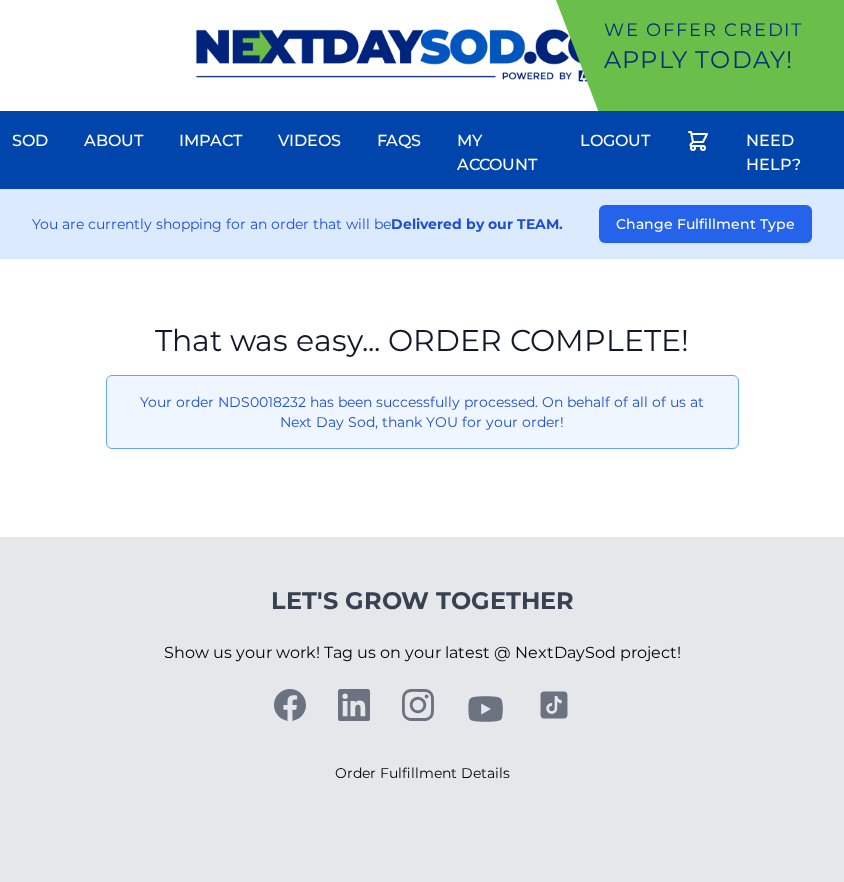 scroll, scrollTop: 0, scrollLeft: 0, axis: both 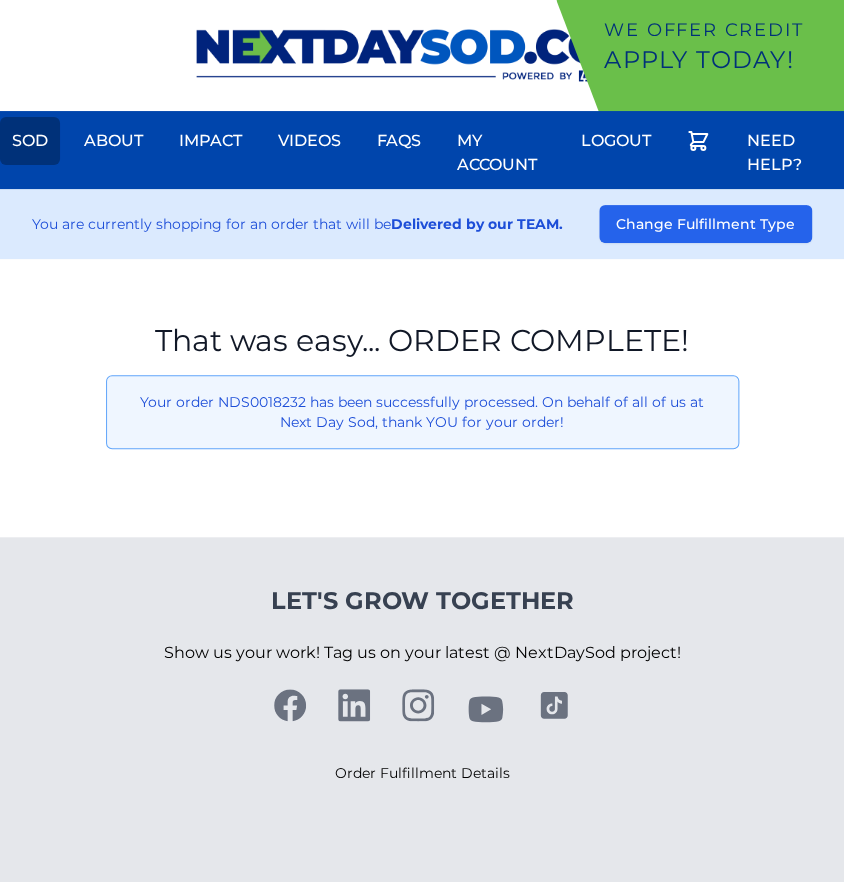 click on "Sod" at bounding box center [30, 141] 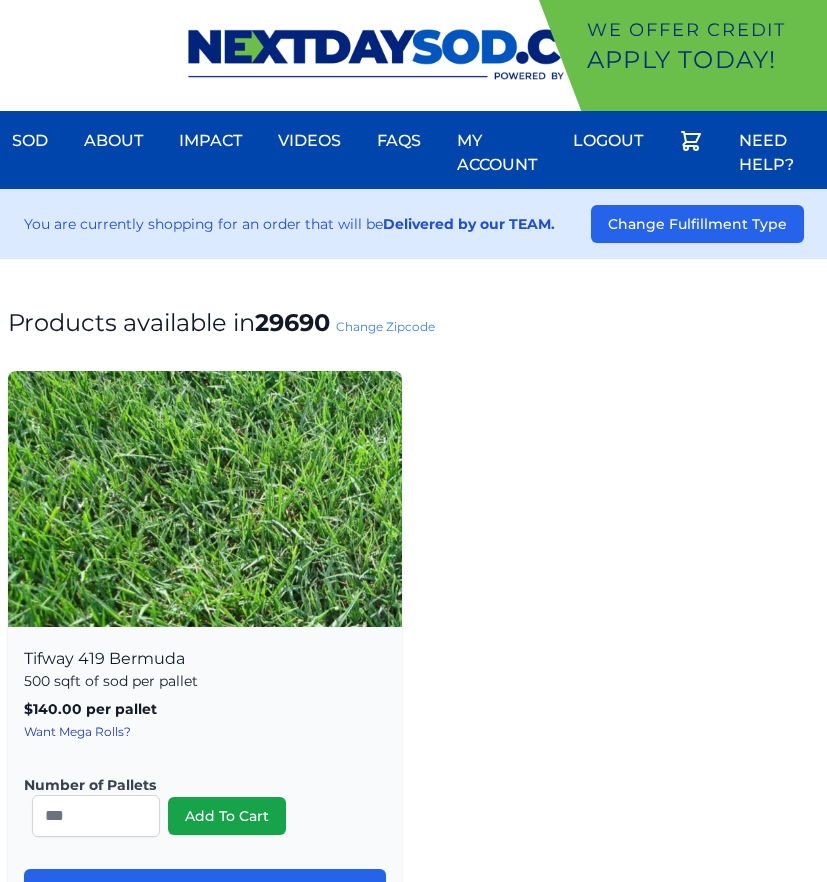scroll, scrollTop: 0, scrollLeft: 0, axis: both 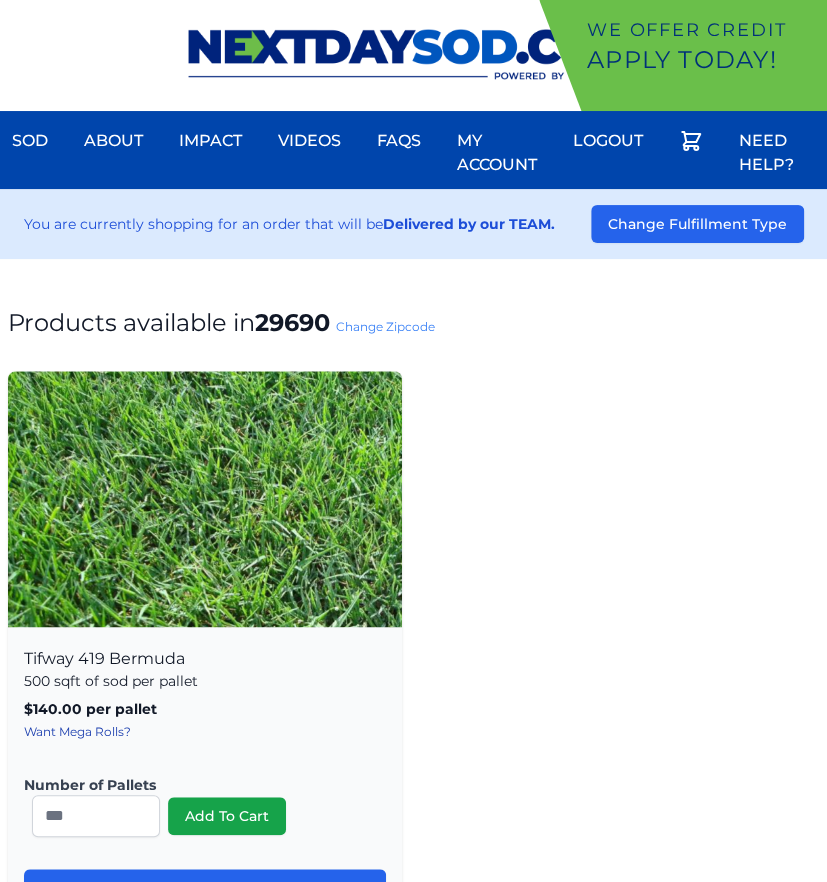 click on "Change Zipcode" at bounding box center (385, 326) 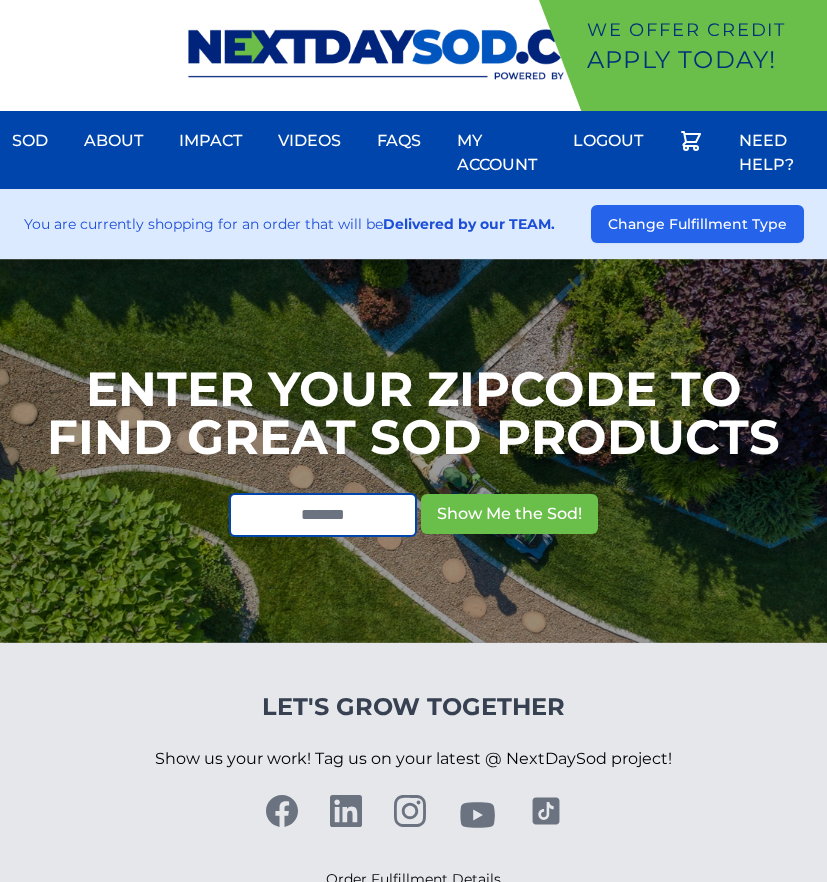 scroll, scrollTop: 0, scrollLeft: 0, axis: both 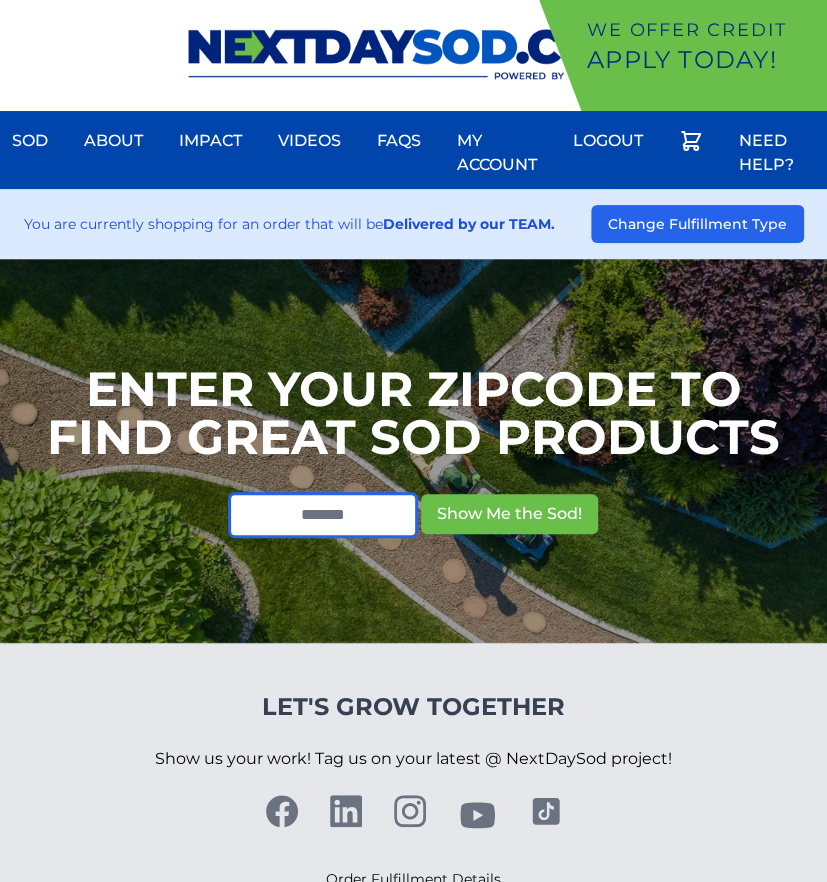drag, startPoint x: 308, startPoint y: 514, endPoint x: 320, endPoint y: 499, distance: 19.209373 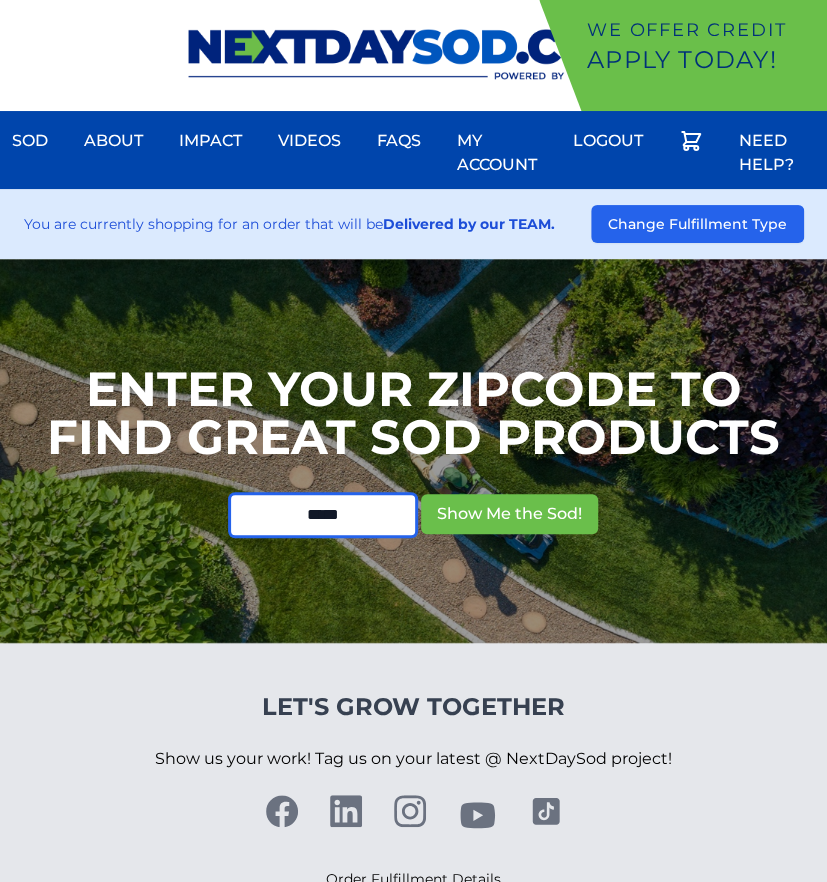 type on "*****" 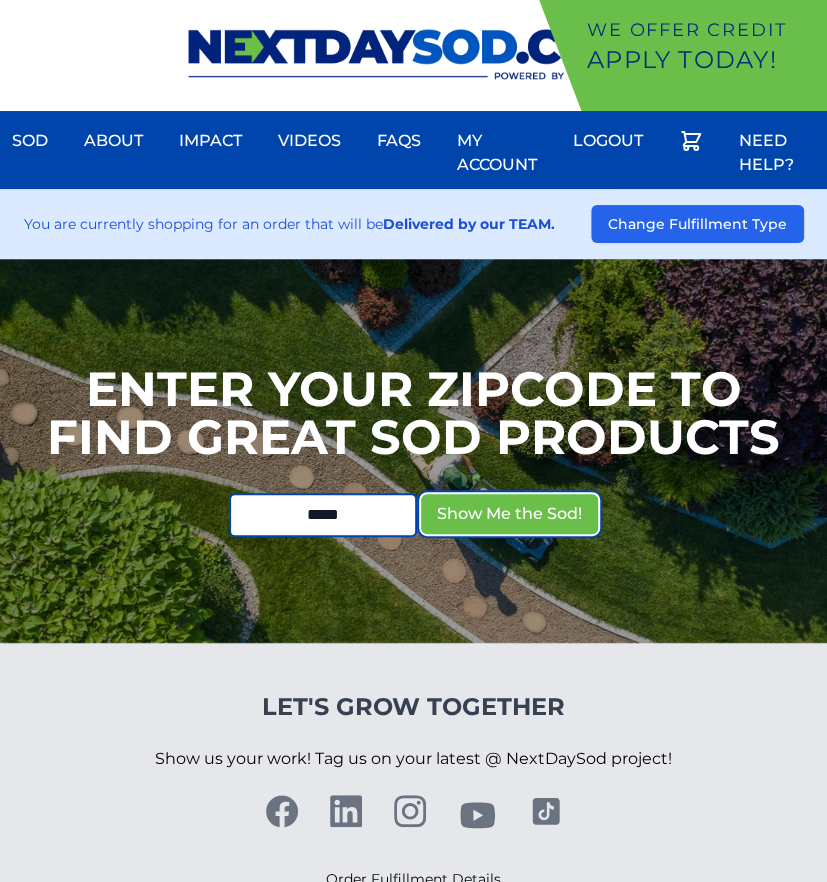 type 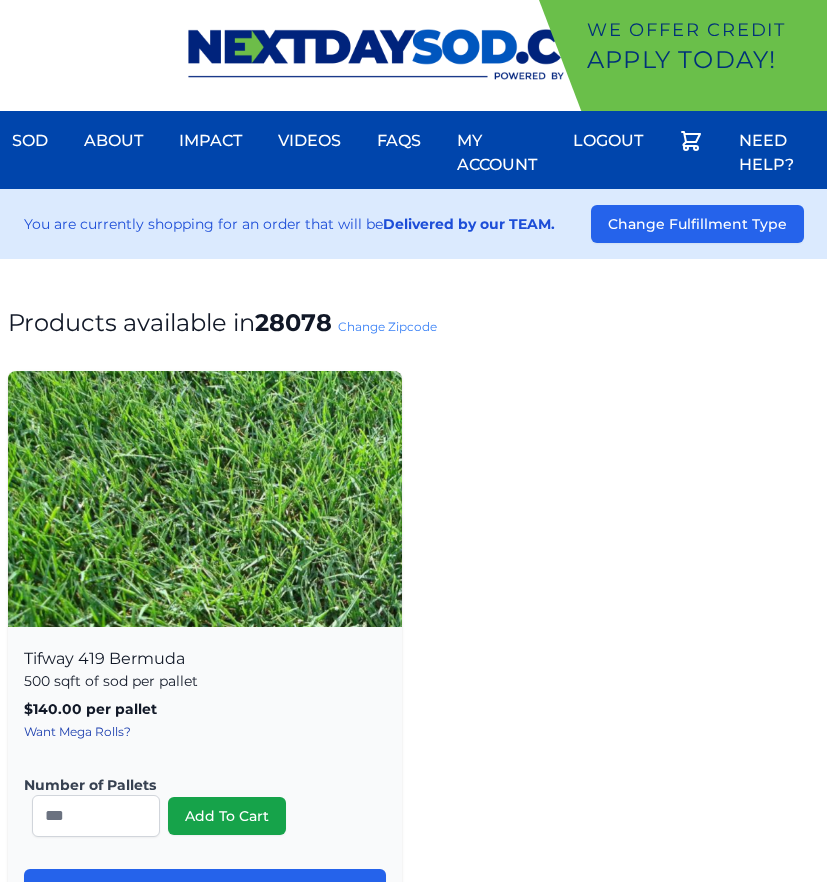 scroll, scrollTop: 0, scrollLeft: 0, axis: both 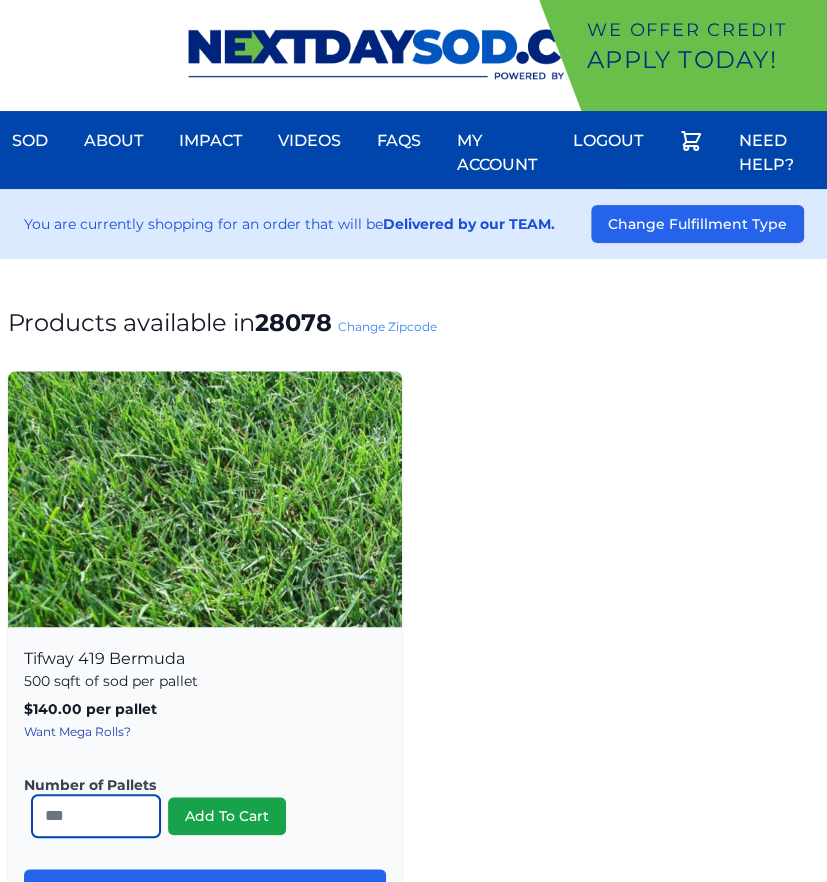 click on "*" at bounding box center (96, 816) 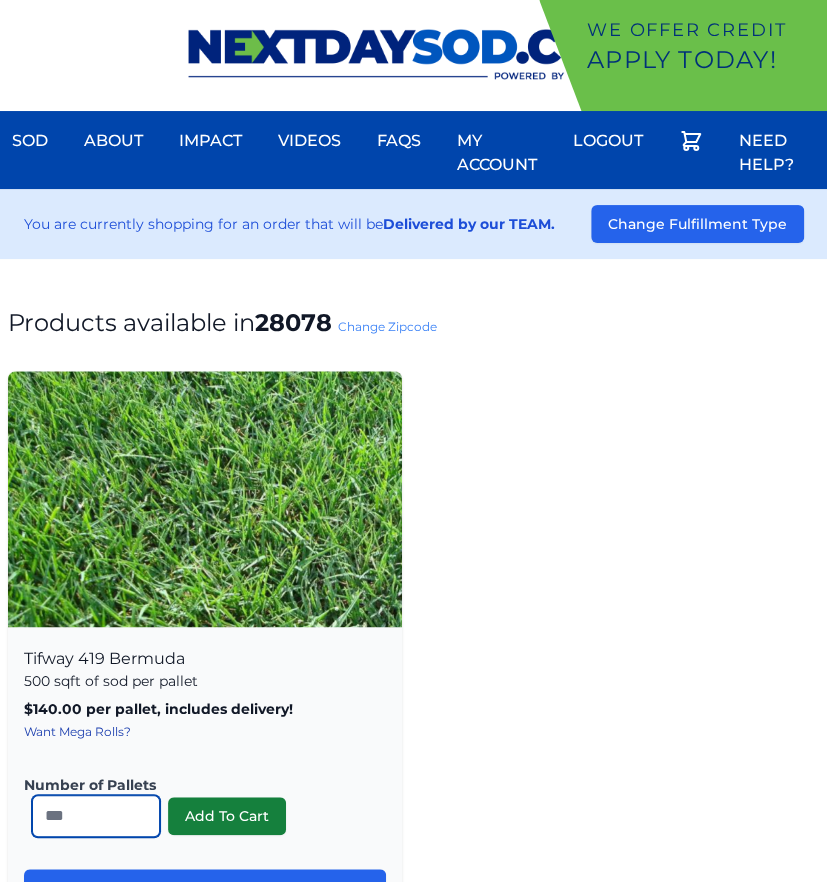 type on "**" 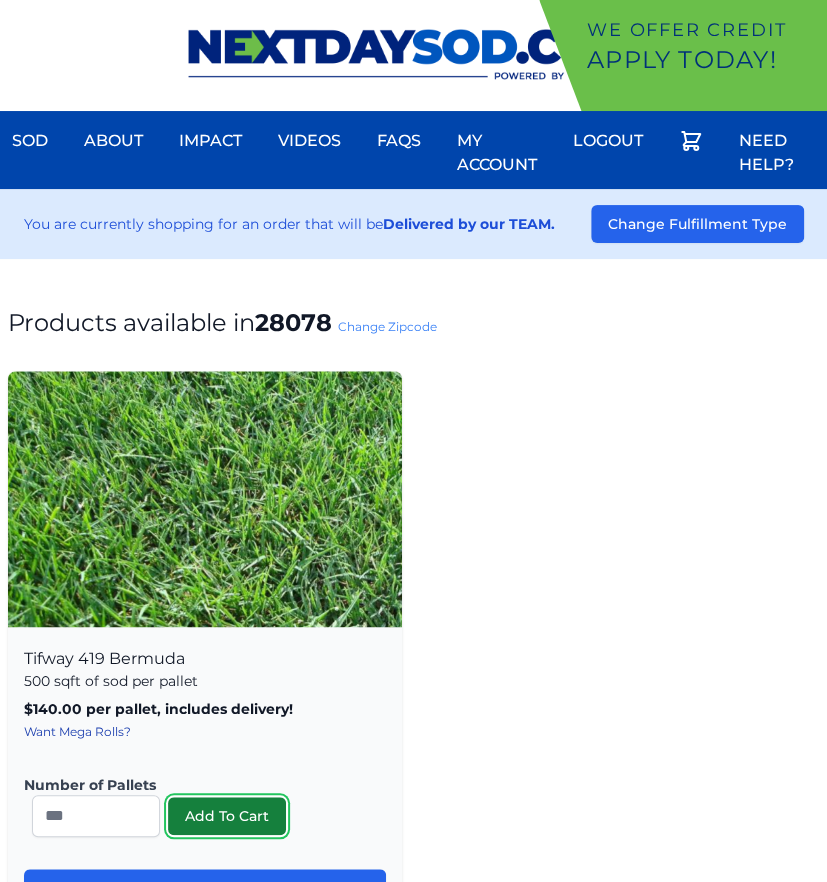 click on "Add To Cart" at bounding box center (227, 816) 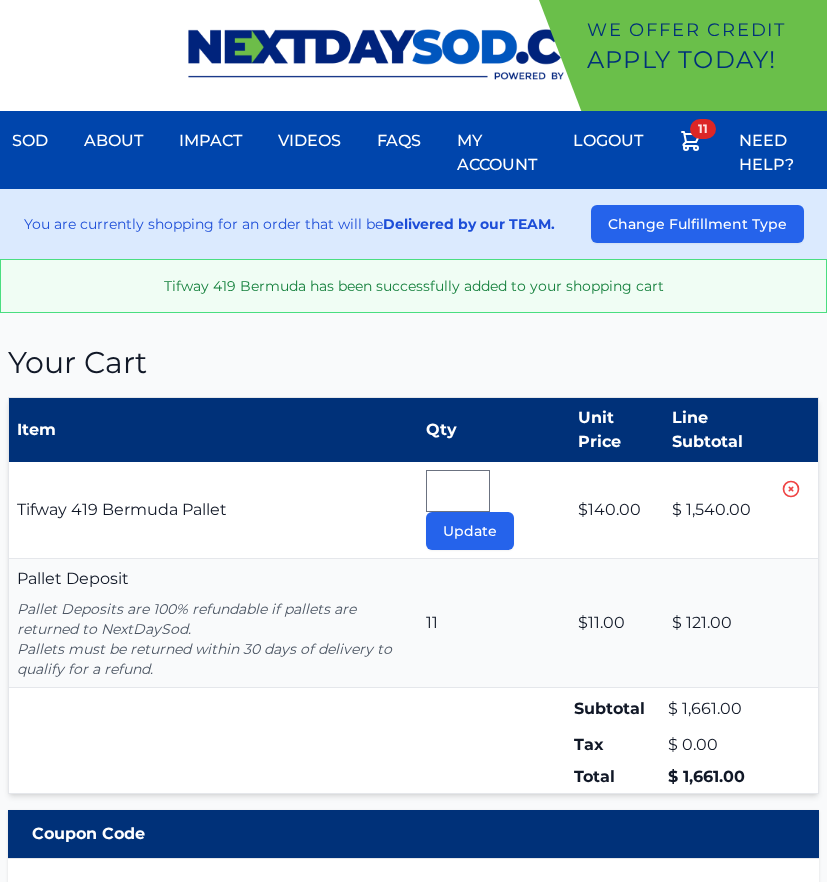 scroll, scrollTop: 0, scrollLeft: 0, axis: both 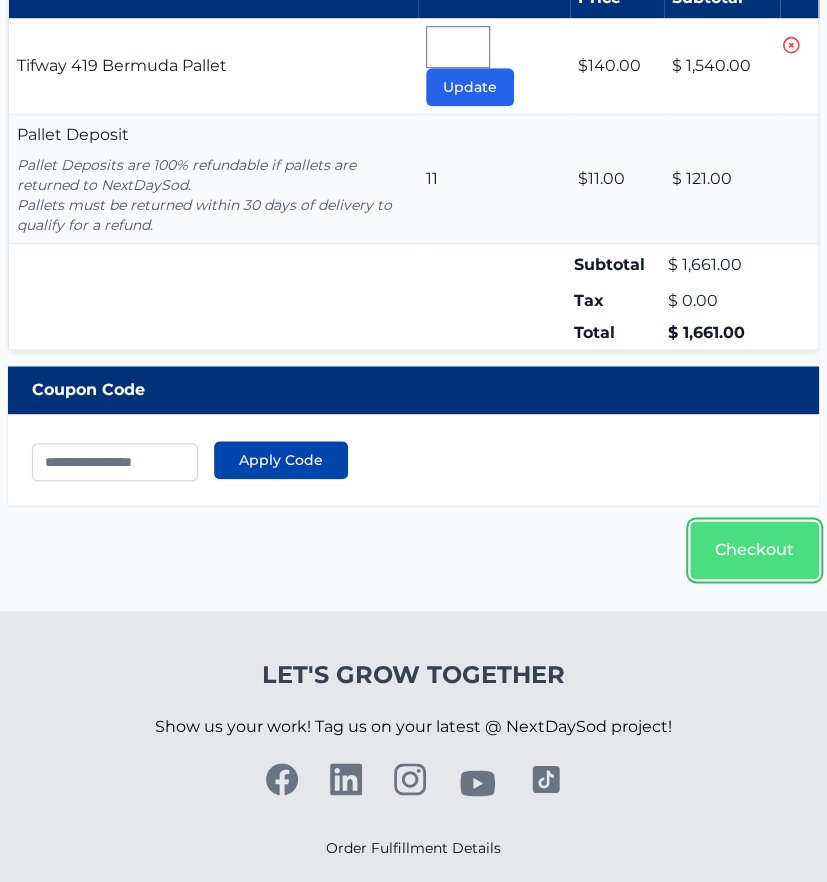 click on "Checkout" at bounding box center (754, 550) 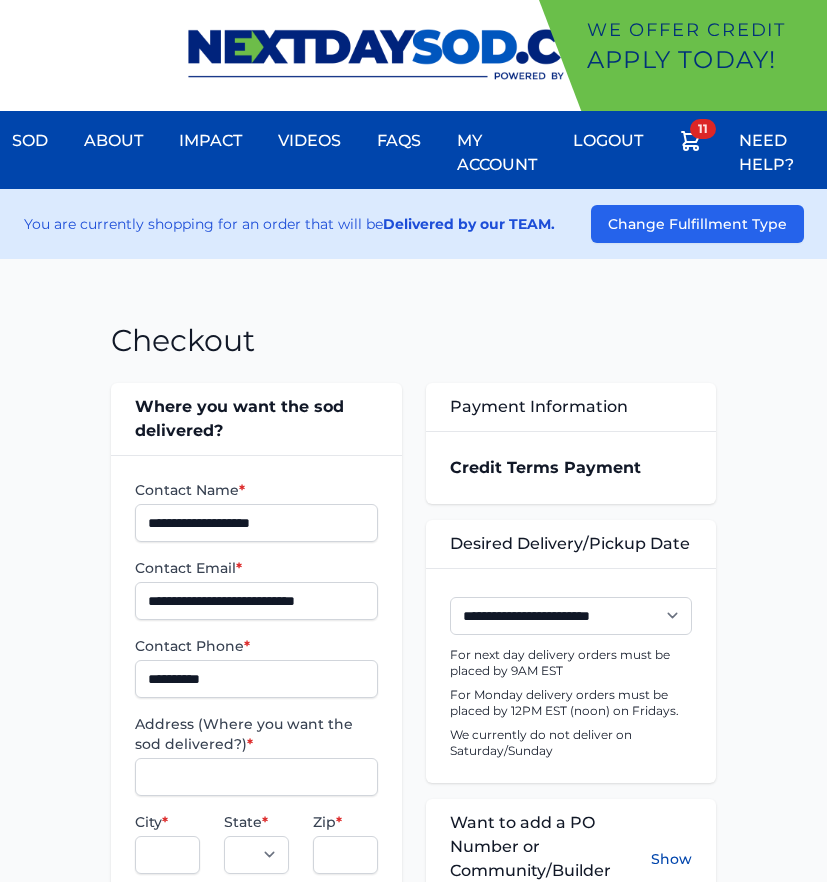 scroll, scrollTop: 0, scrollLeft: 0, axis: both 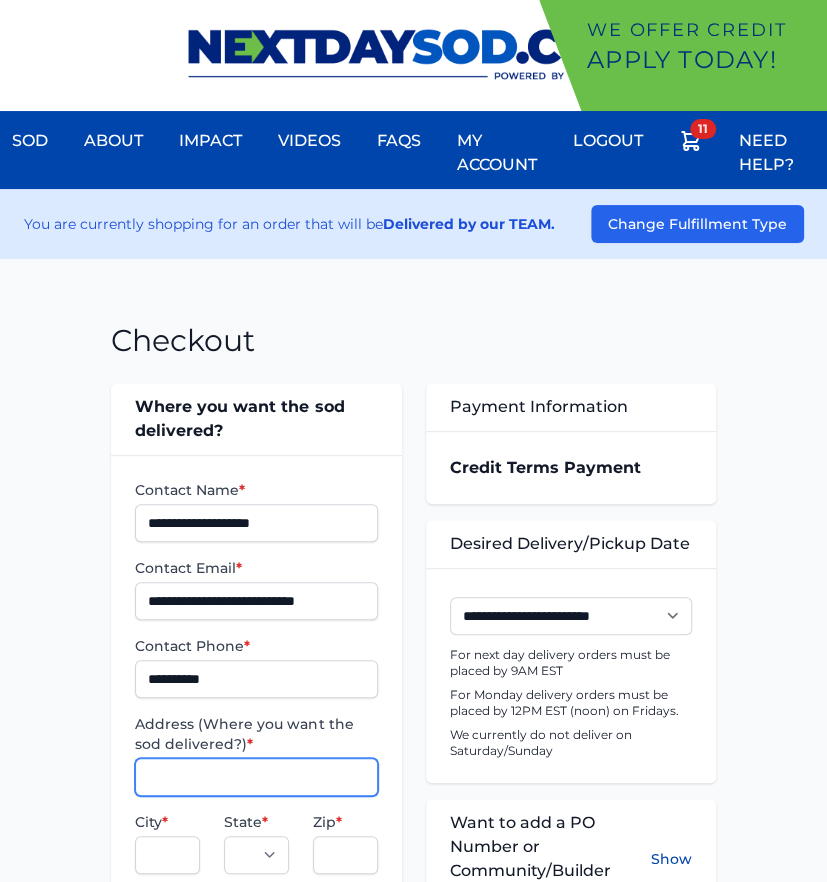 click on "Address (Where you want the sod delivered?)
*" at bounding box center [256, 777] 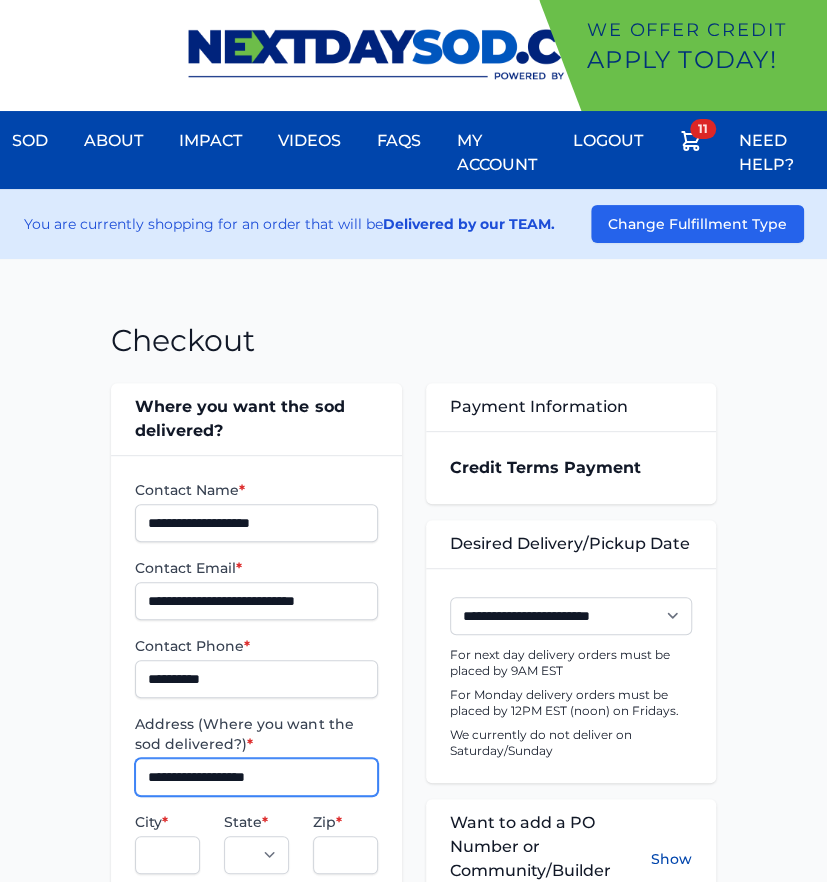type on "**********" 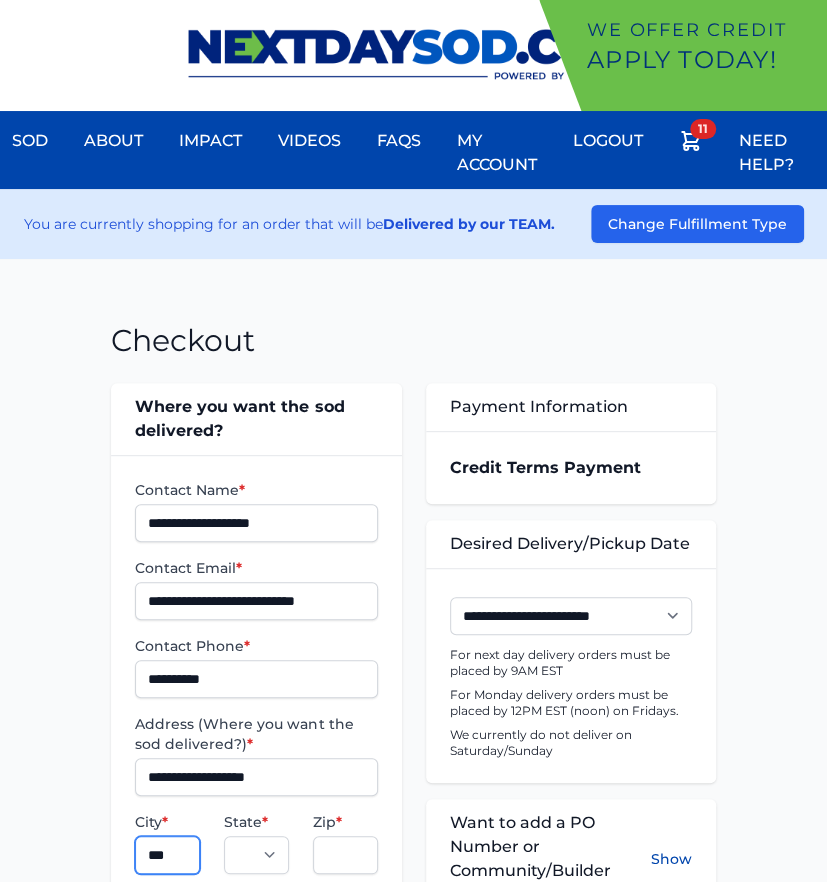 type on "**********" 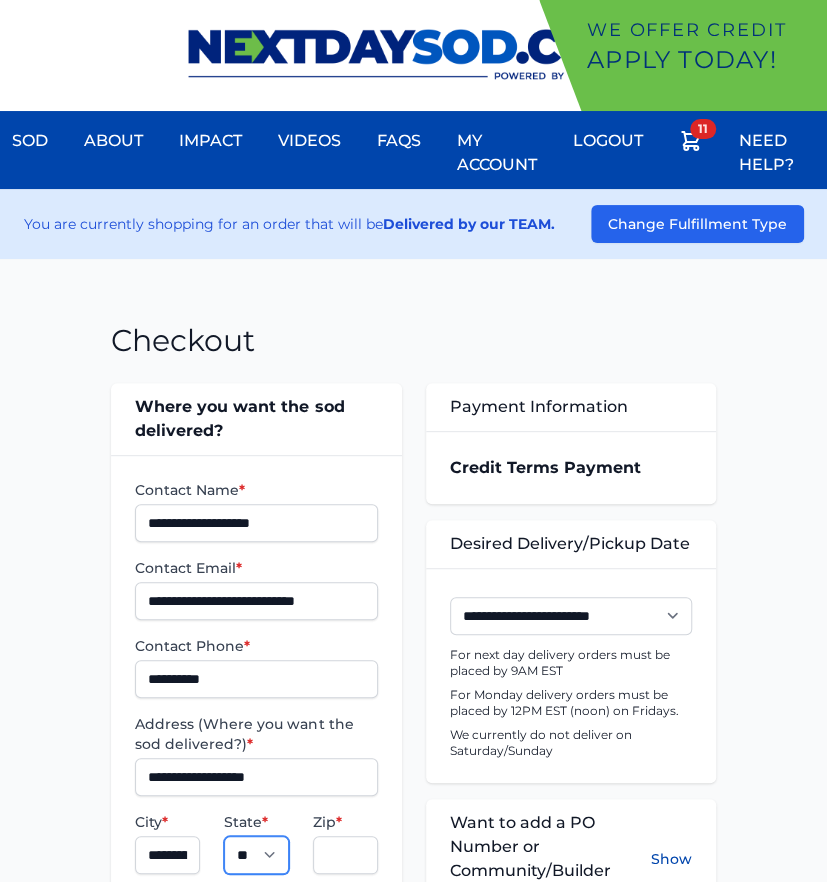 type on "*****" 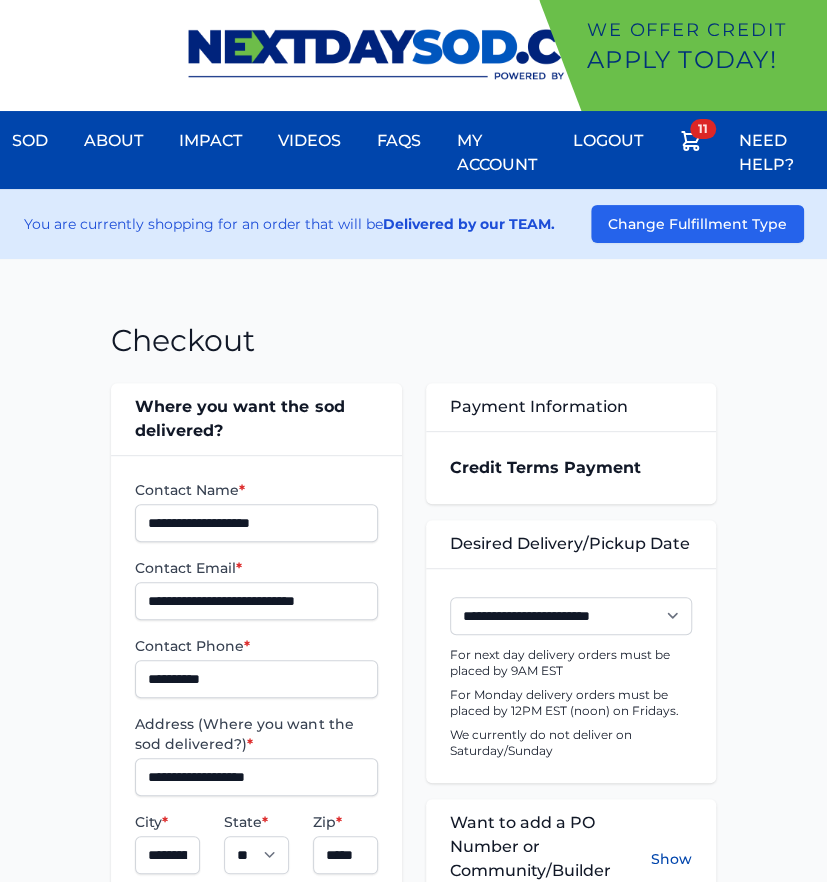 scroll, scrollTop: 511, scrollLeft: 0, axis: vertical 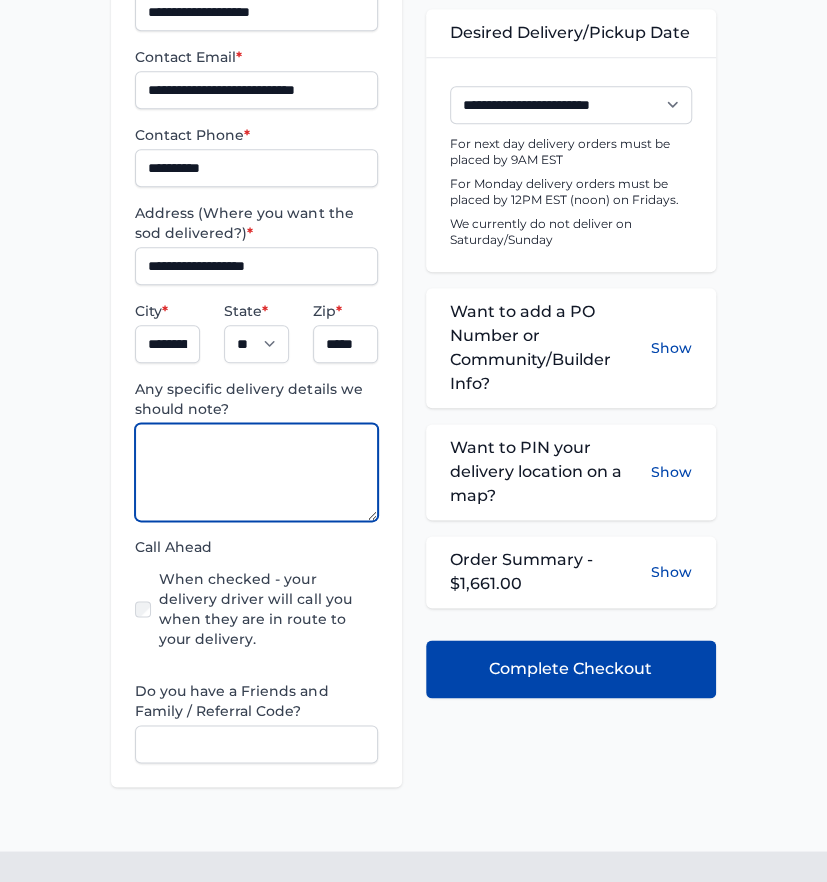paste on "**********" 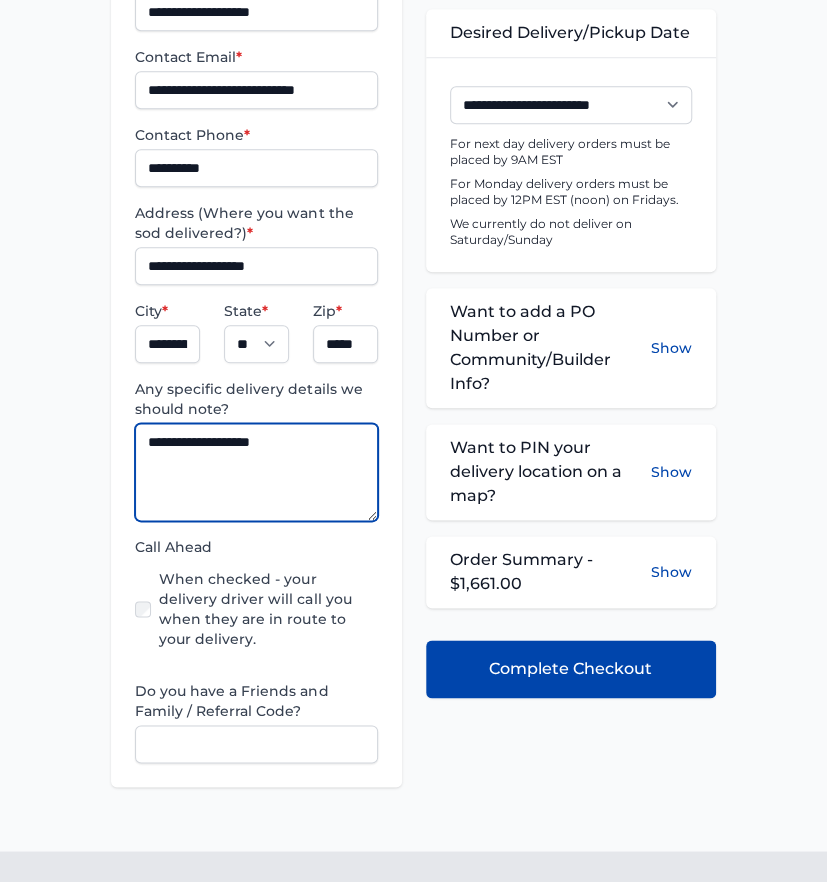 type on "**********" 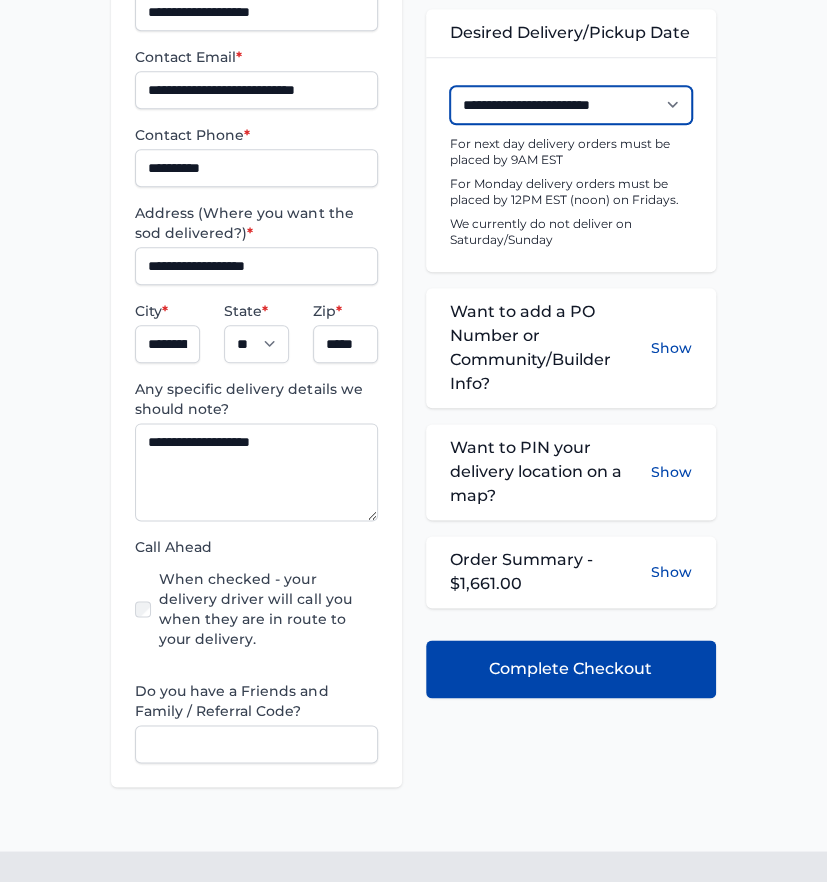 click on "**********" at bounding box center [571, 105] 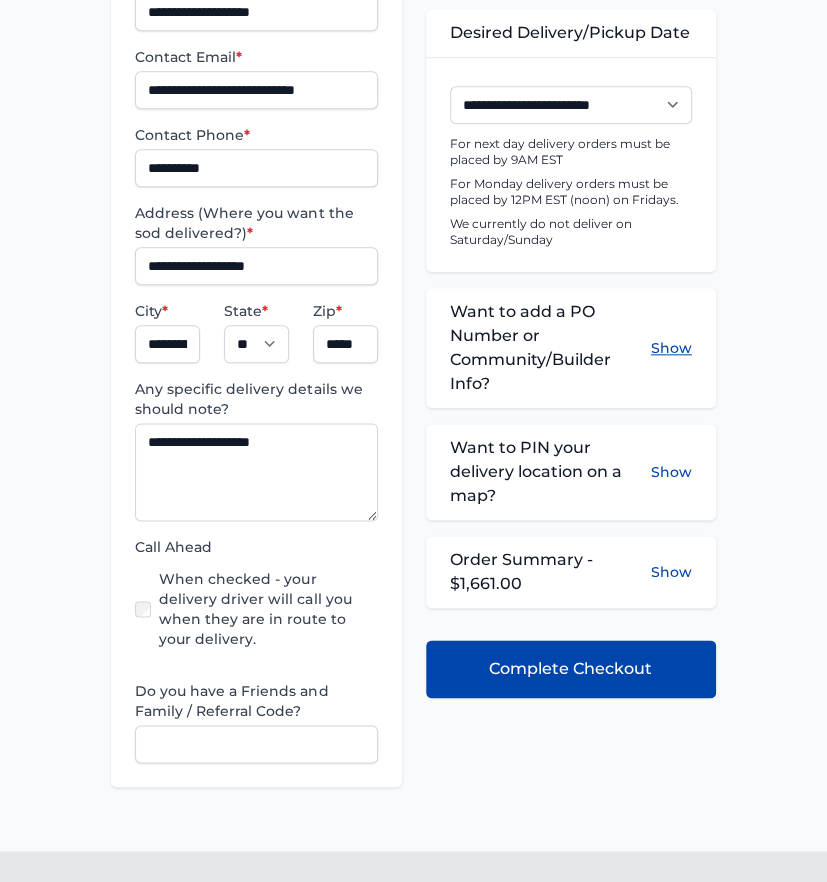 click on "Show" at bounding box center [671, 348] 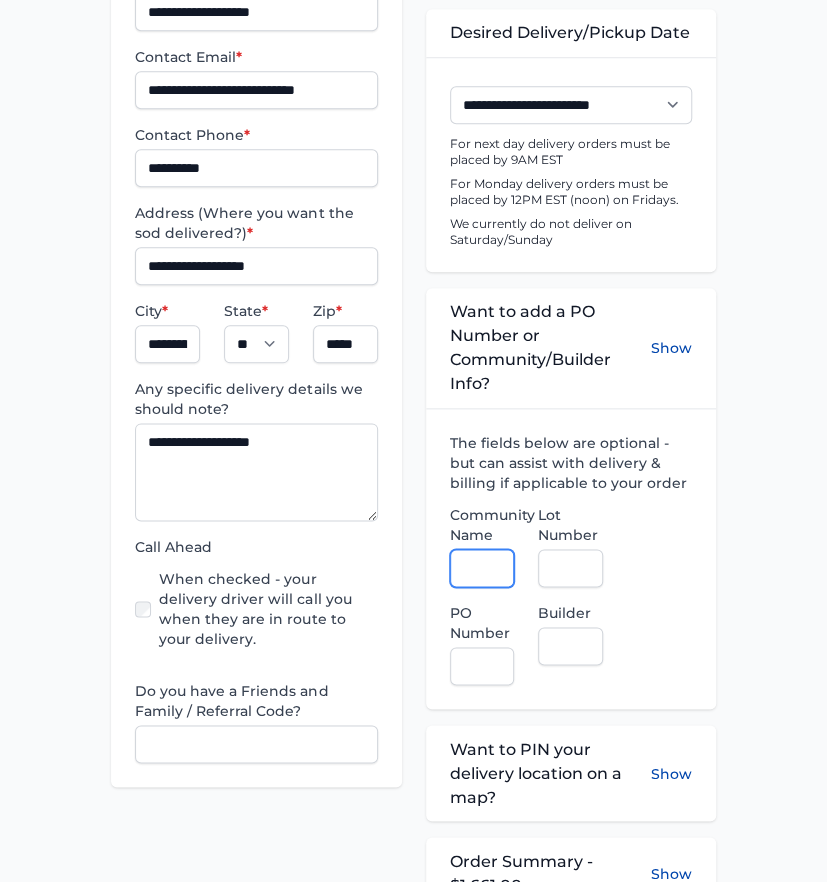 click on "Community Name" at bounding box center [482, 568] 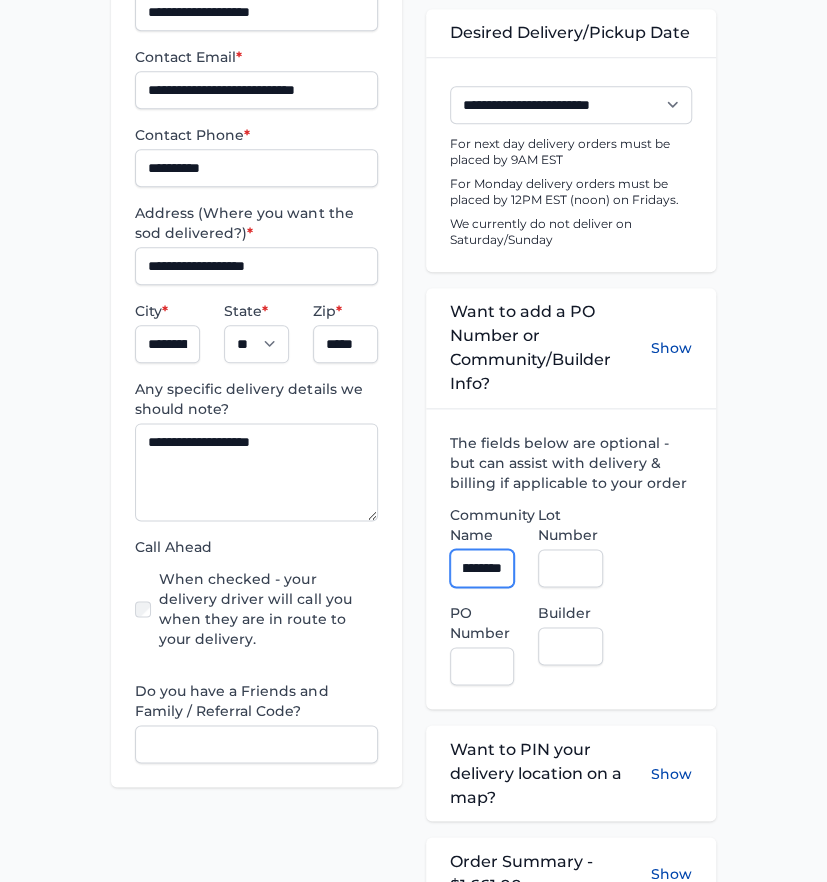scroll, scrollTop: 0, scrollLeft: 66, axis: horizontal 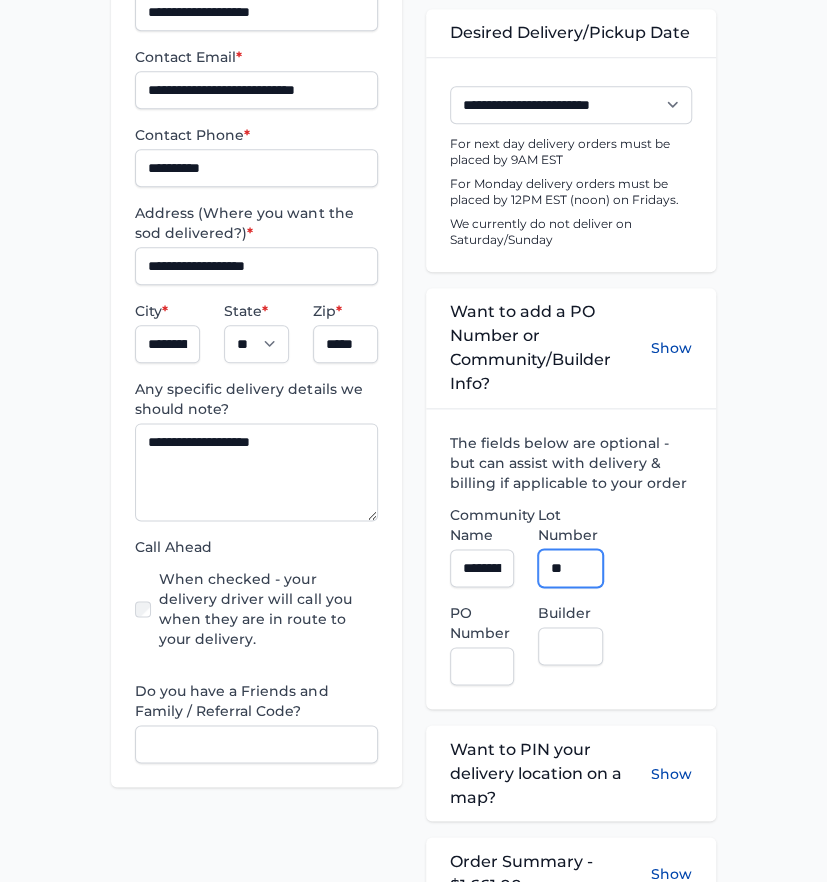 type on "**" 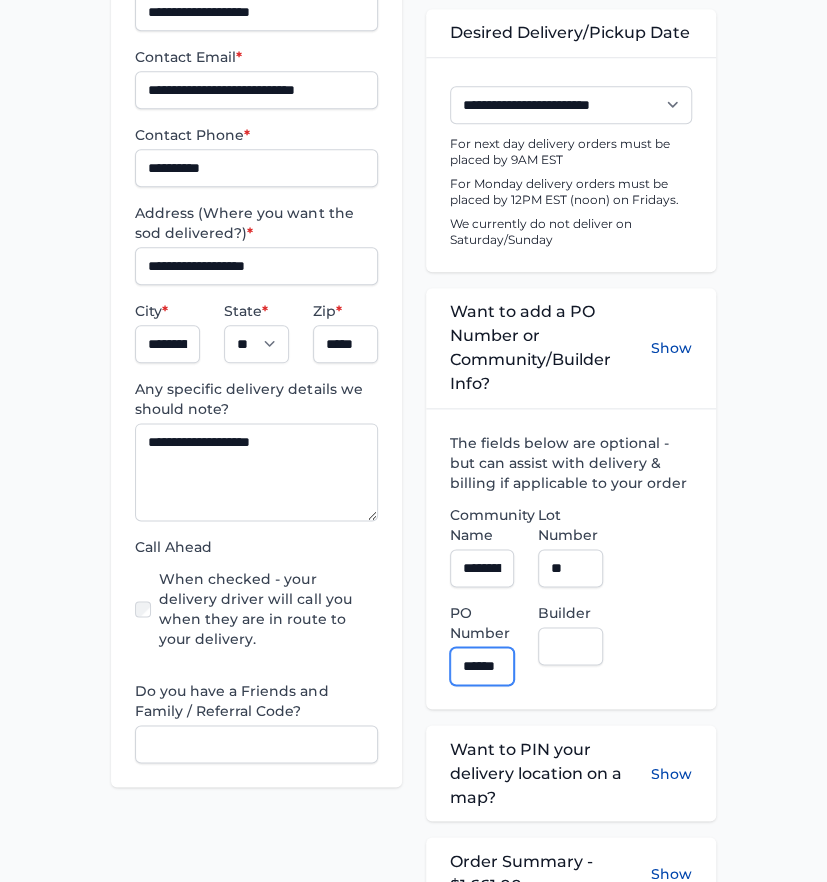 scroll, scrollTop: 0, scrollLeft: 12, axis: horizontal 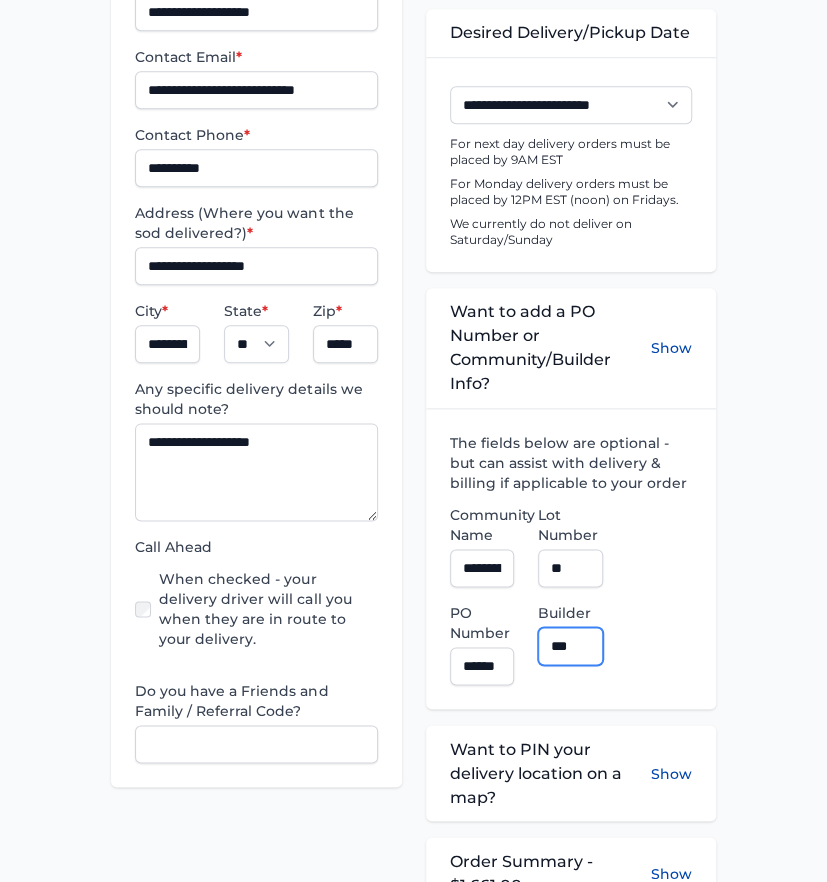 type on "**********" 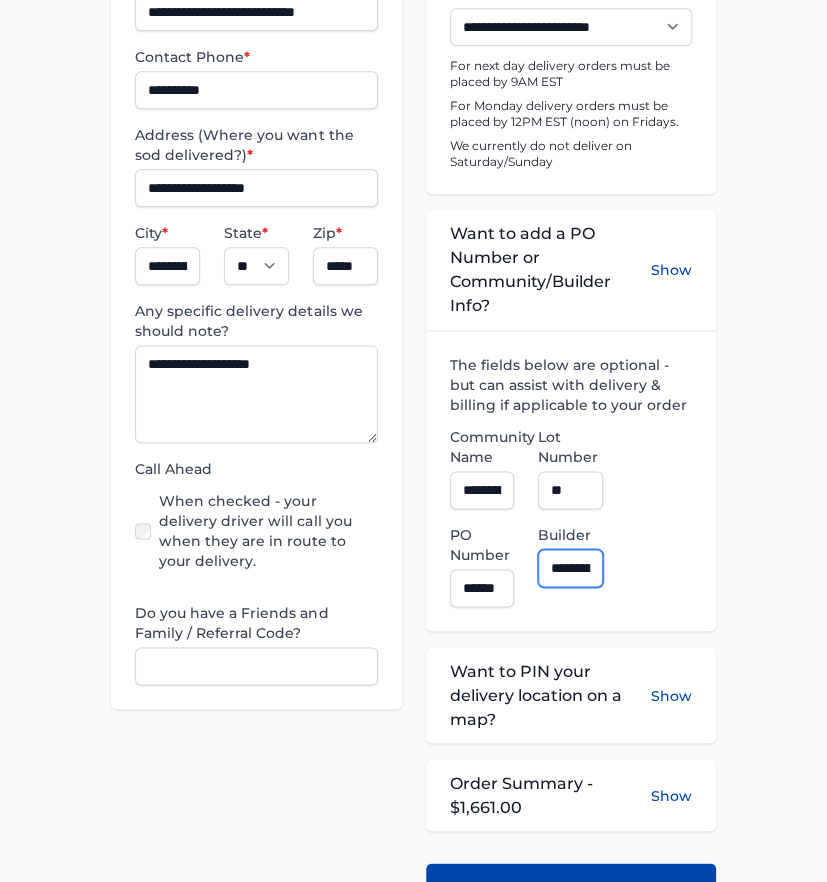 scroll, scrollTop: 844, scrollLeft: 0, axis: vertical 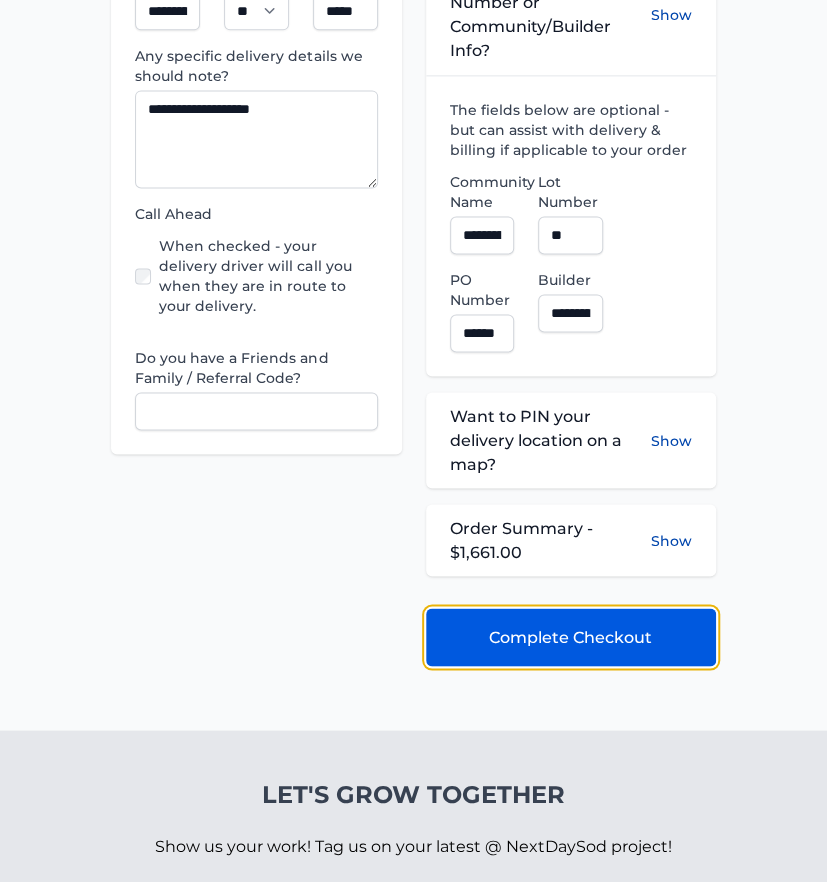 click on "Complete Checkout" at bounding box center [570, 637] 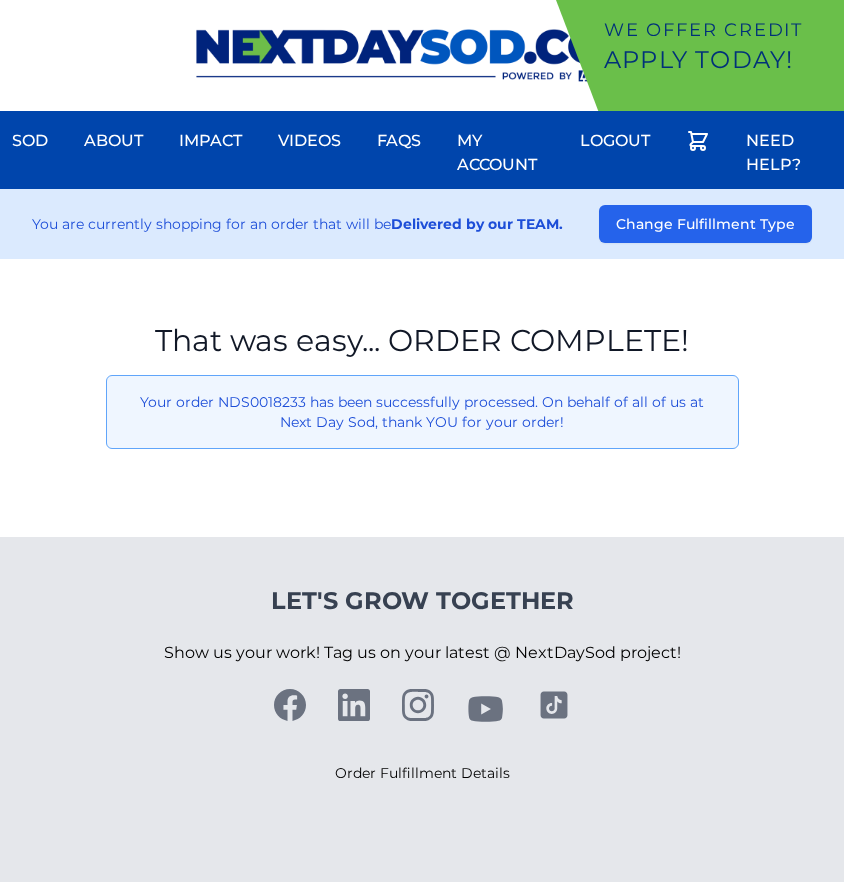 scroll, scrollTop: 0, scrollLeft: 0, axis: both 